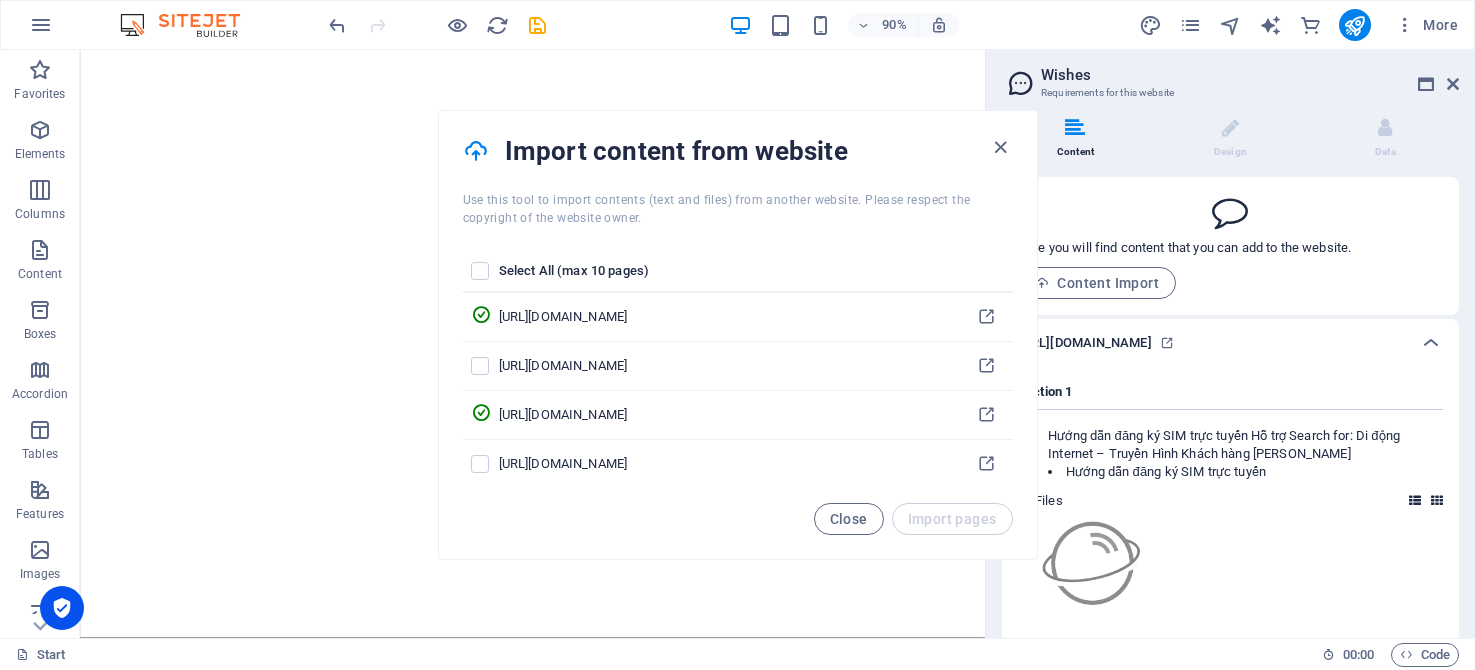 scroll, scrollTop: 0, scrollLeft: 0, axis: both 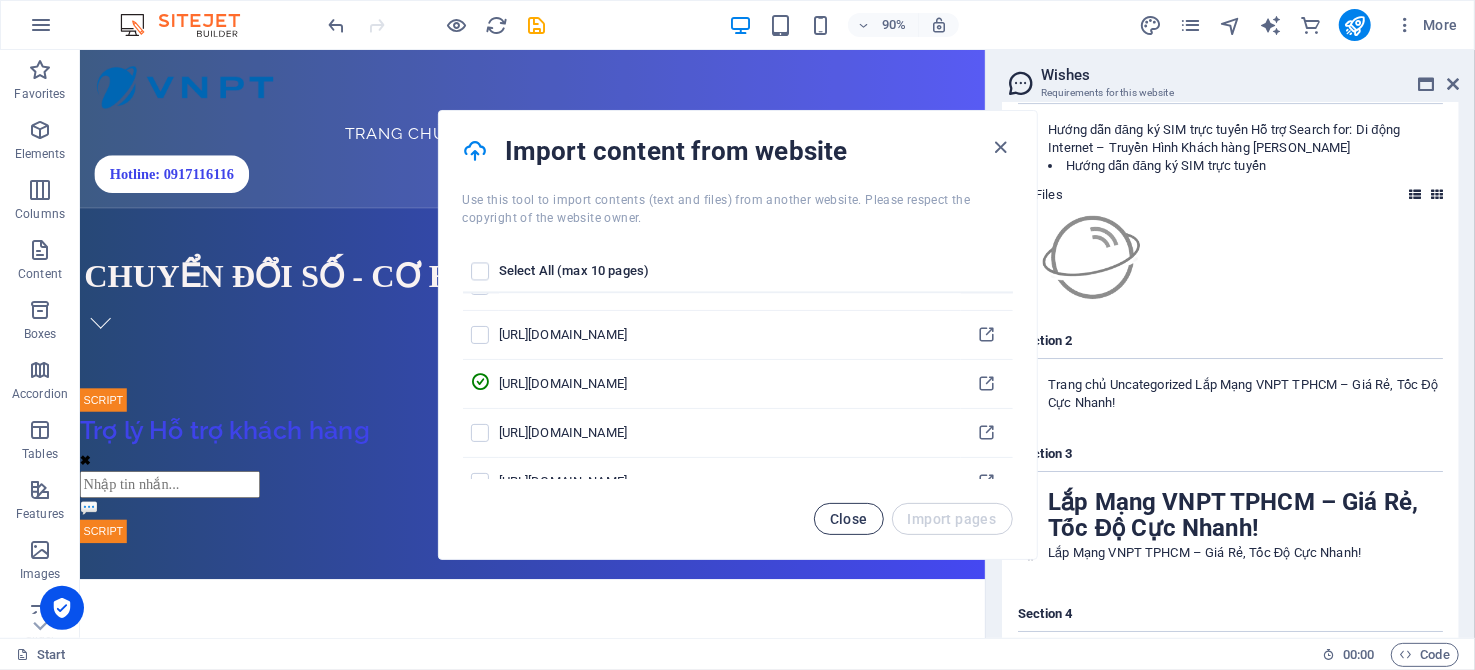 click on "Close" at bounding box center (849, 519) 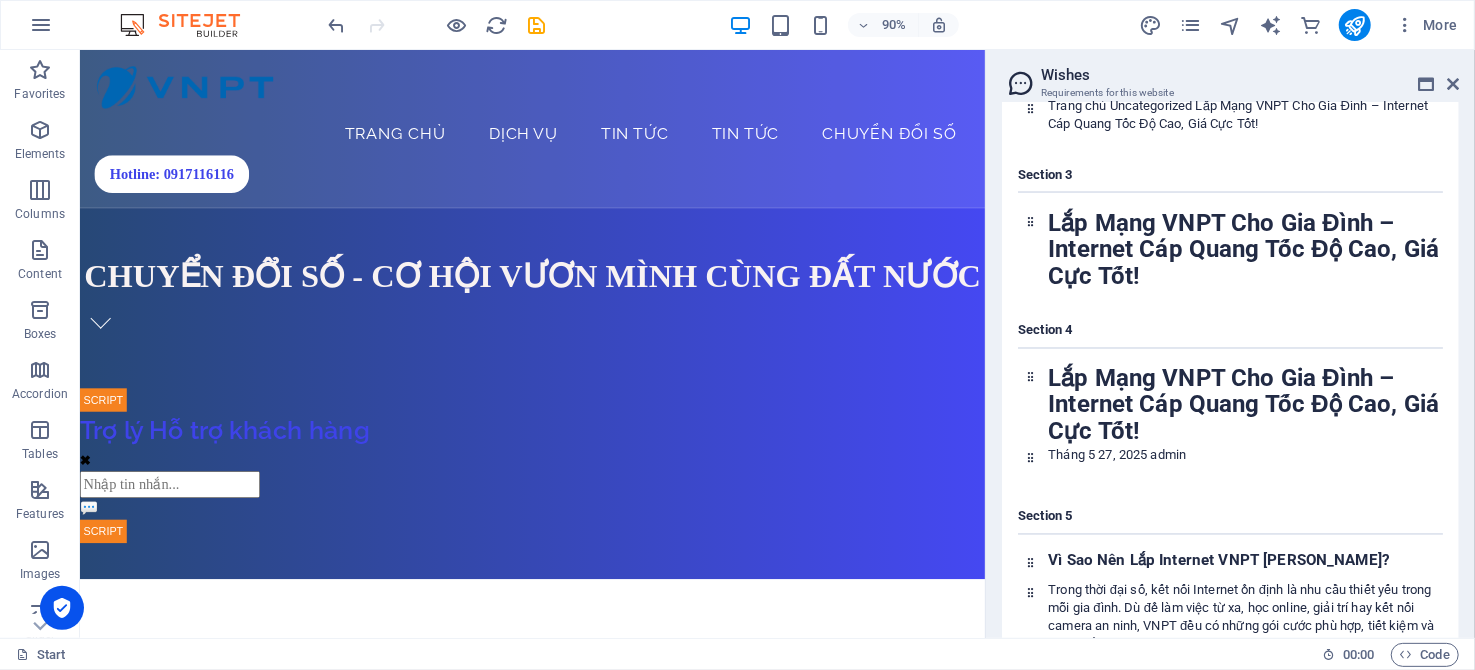 scroll, scrollTop: 24397, scrollLeft: 0, axis: vertical 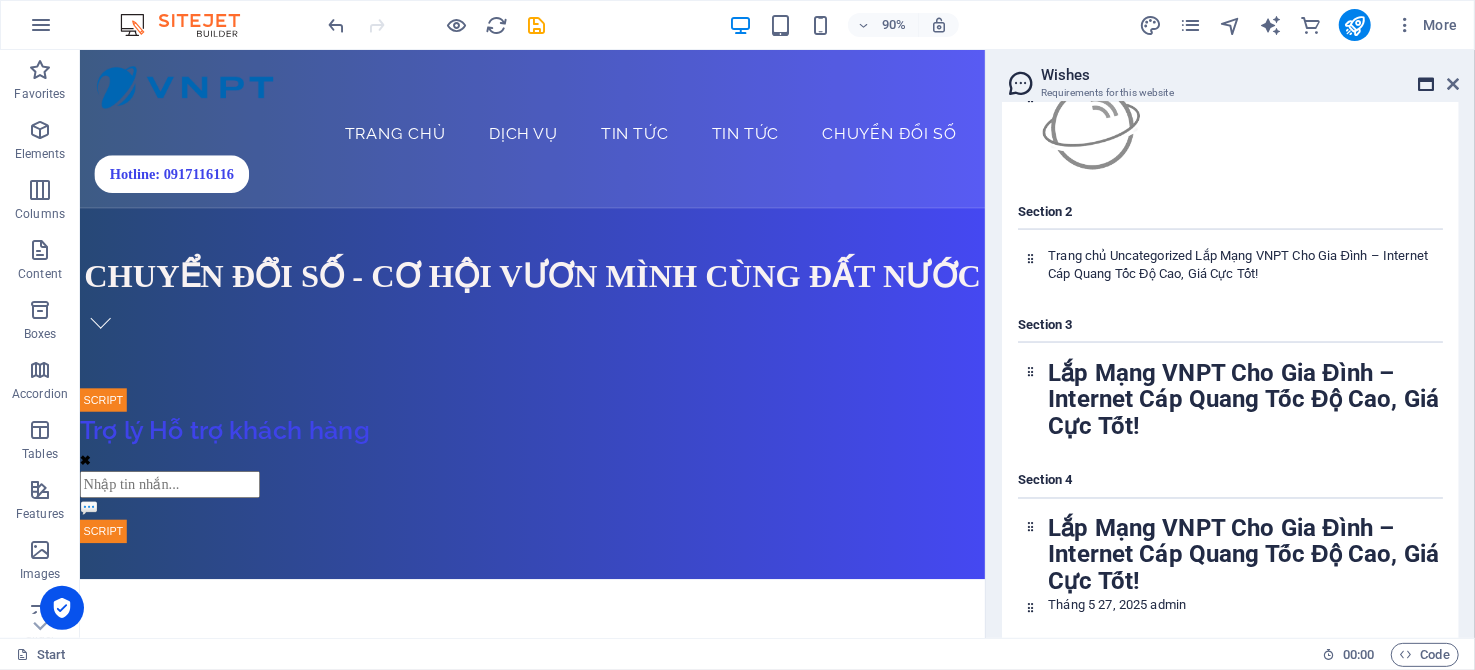 click at bounding box center [1426, 84] 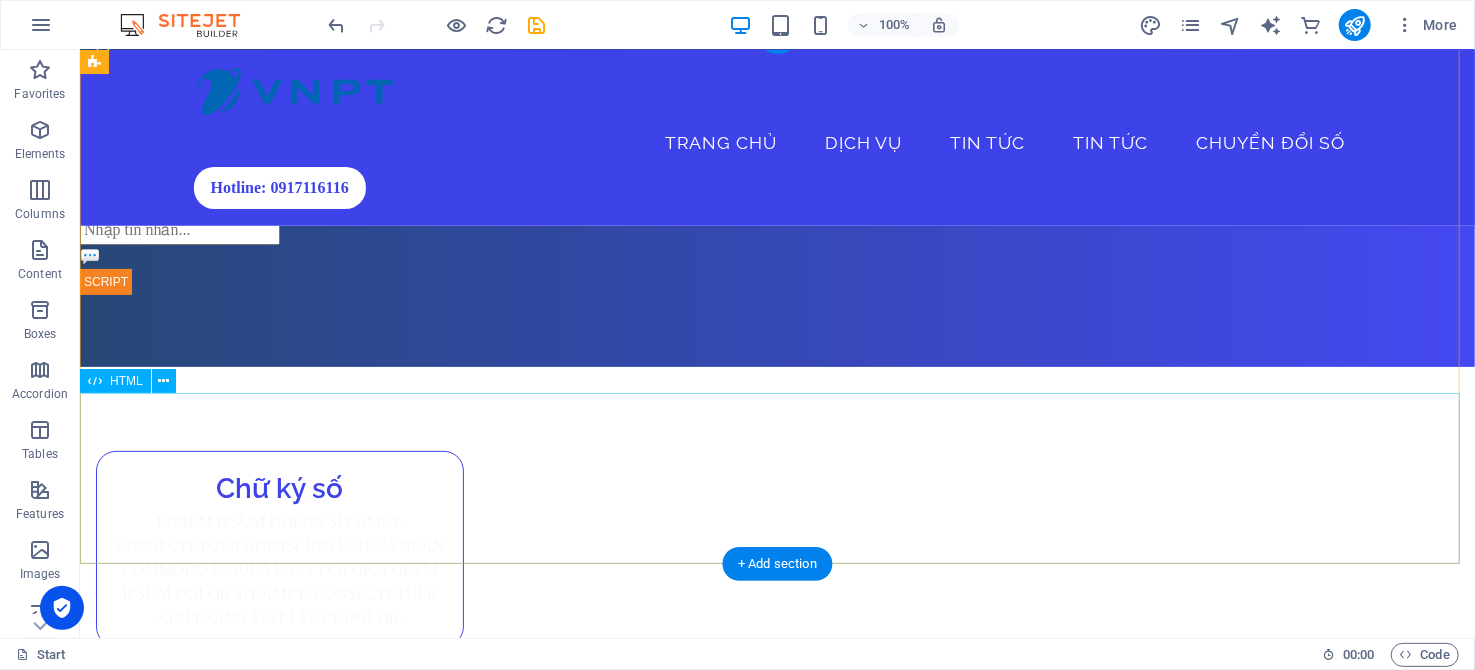scroll, scrollTop: 0, scrollLeft: 0, axis: both 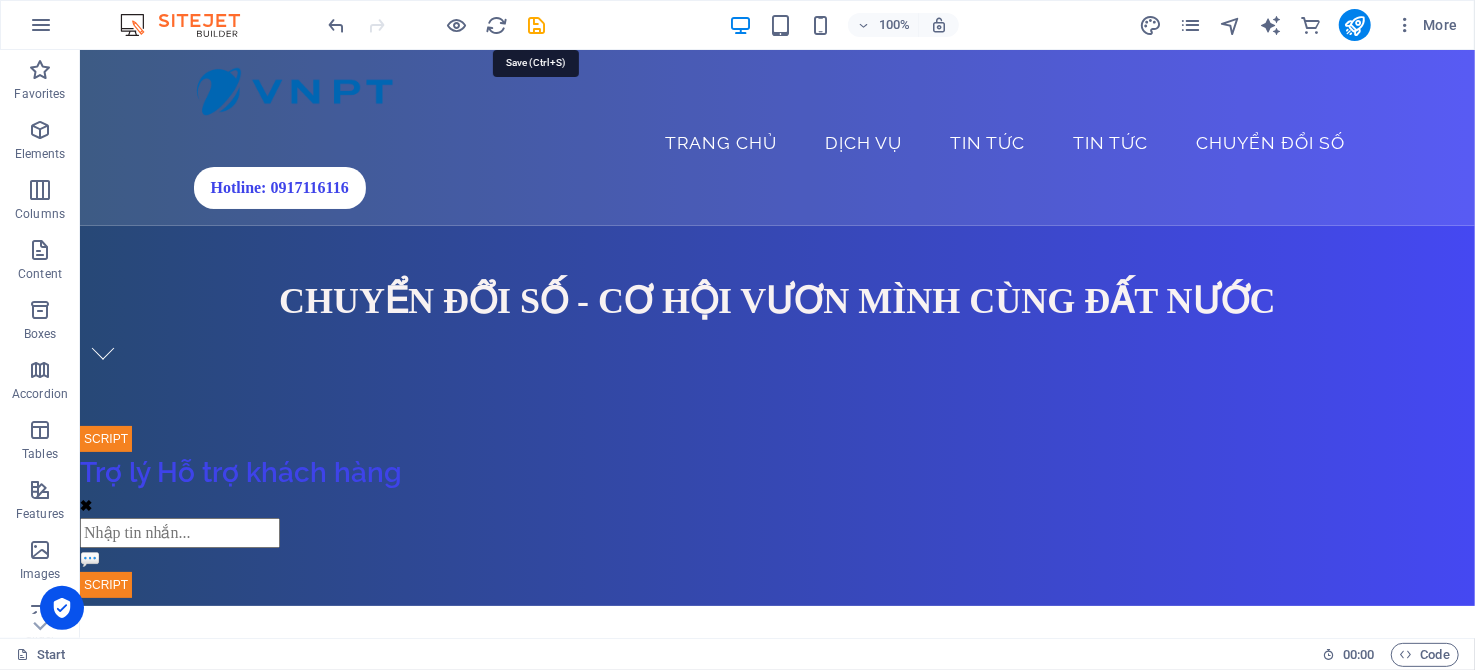 click at bounding box center (537, 25) 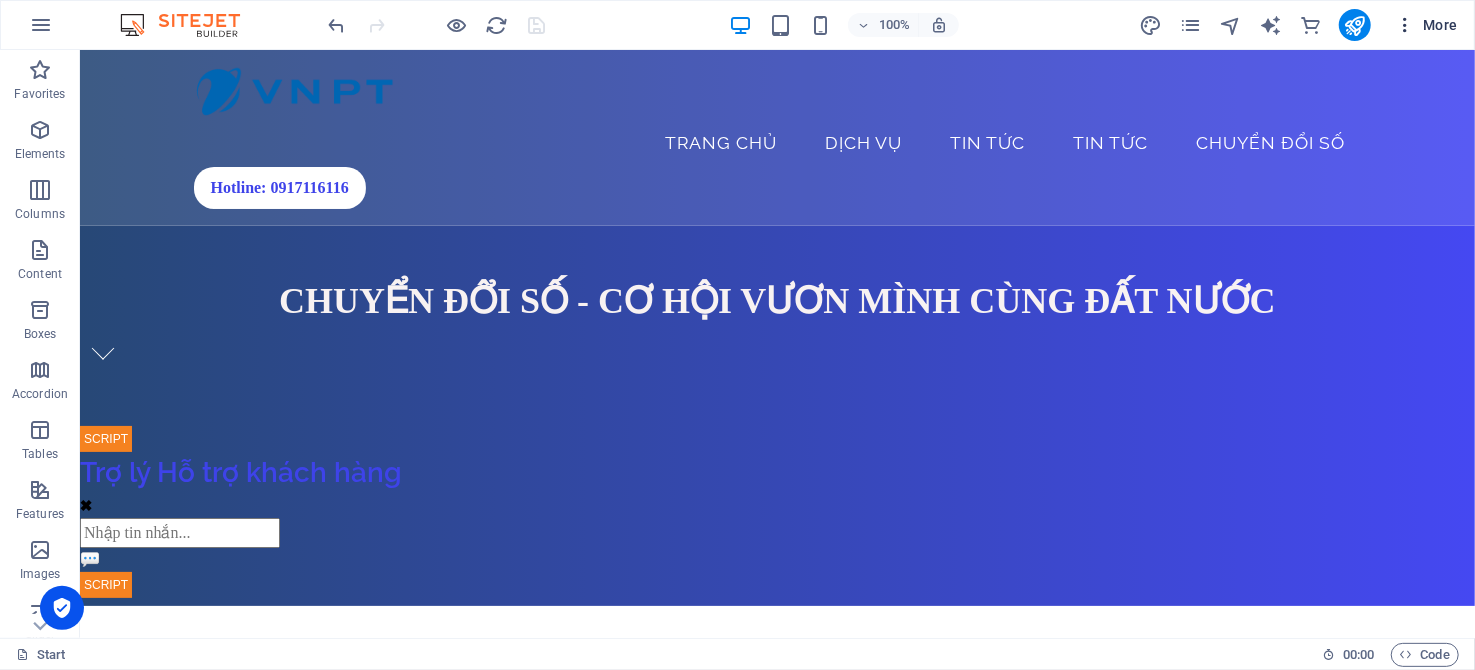 click at bounding box center [1405, 25] 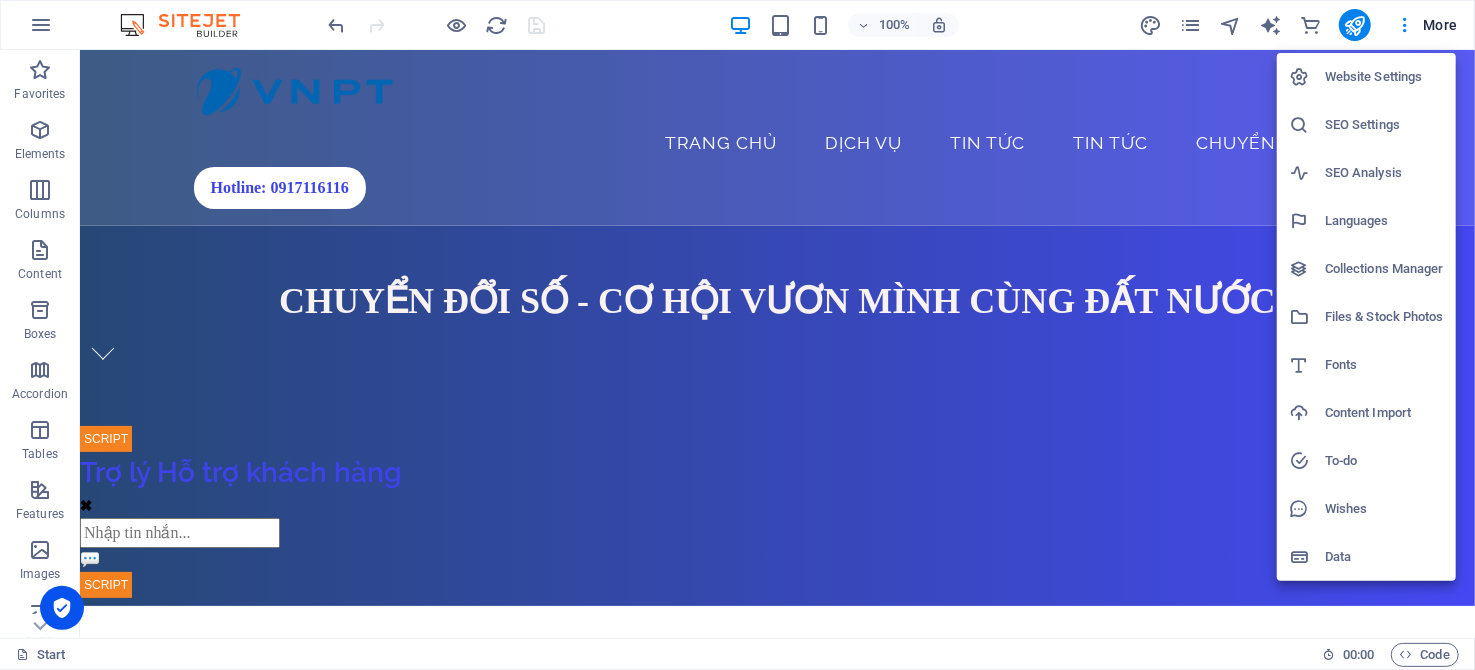 click on "Website Settings" at bounding box center (1384, 77) 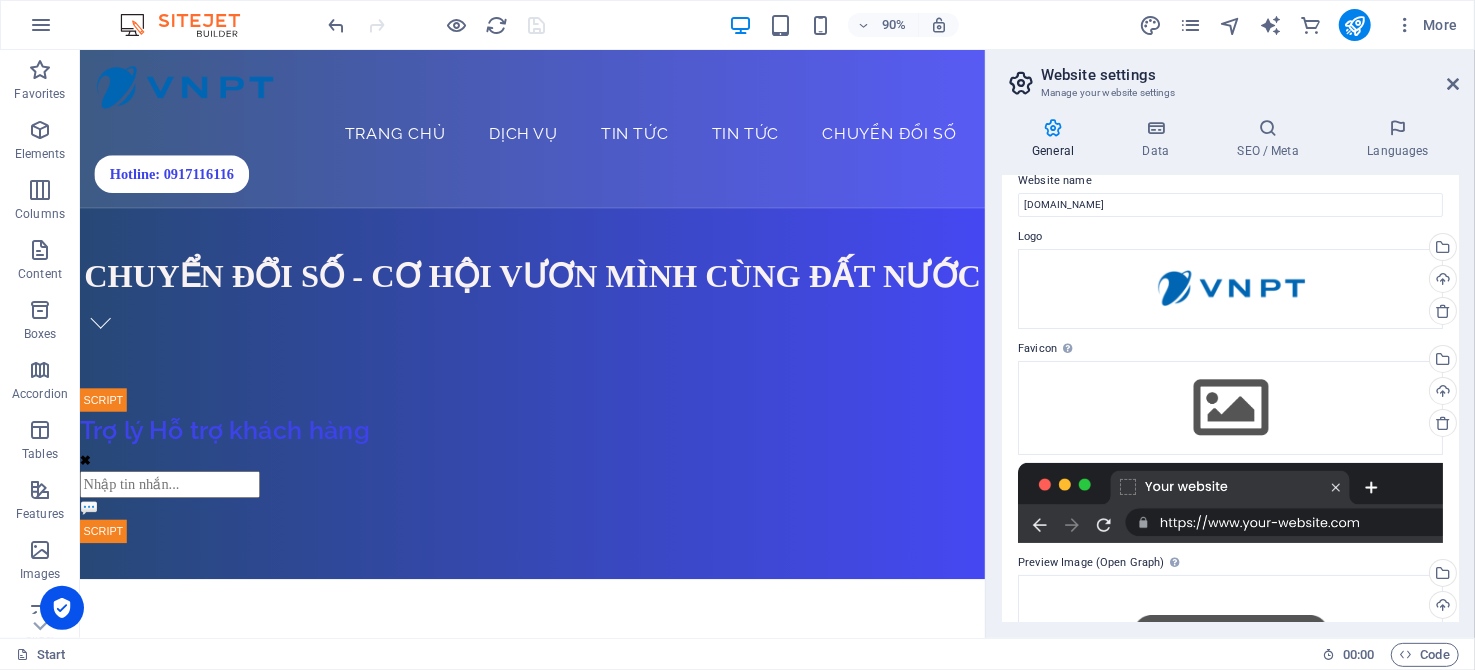 scroll, scrollTop: 0, scrollLeft: 0, axis: both 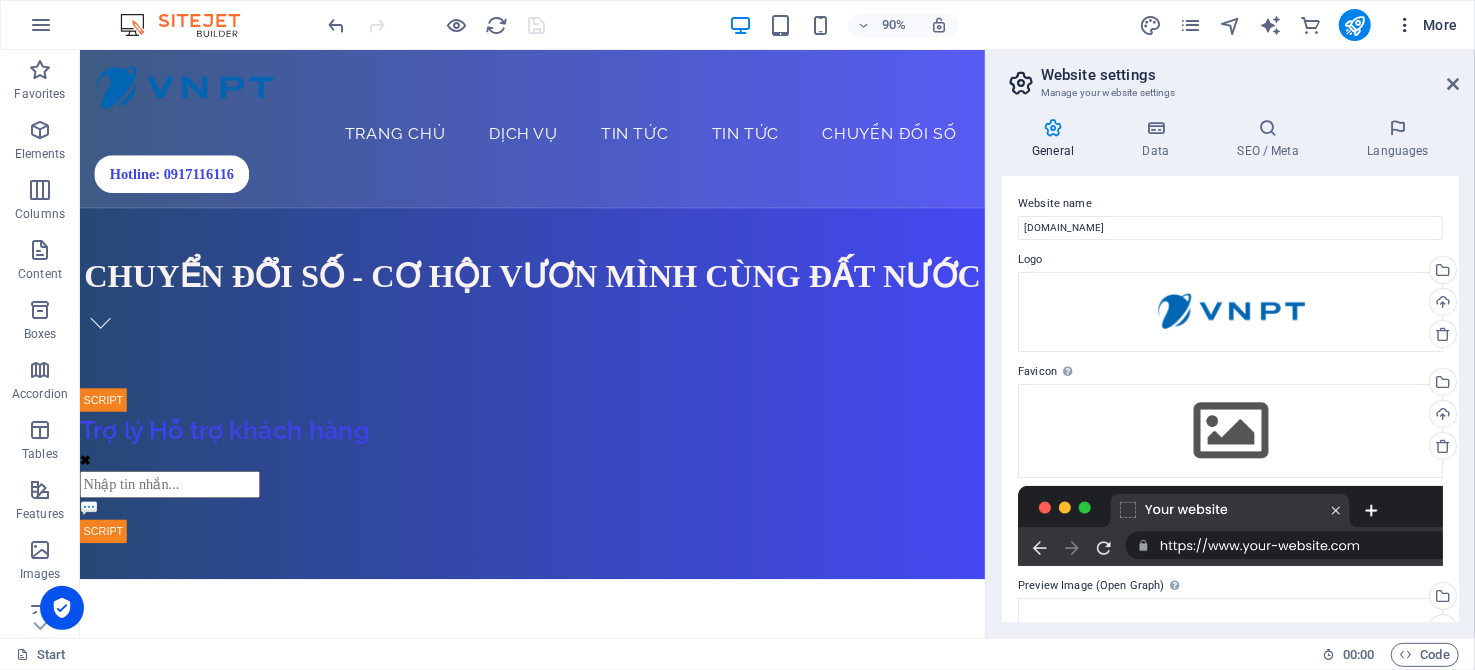 click on "More" at bounding box center (1426, 25) 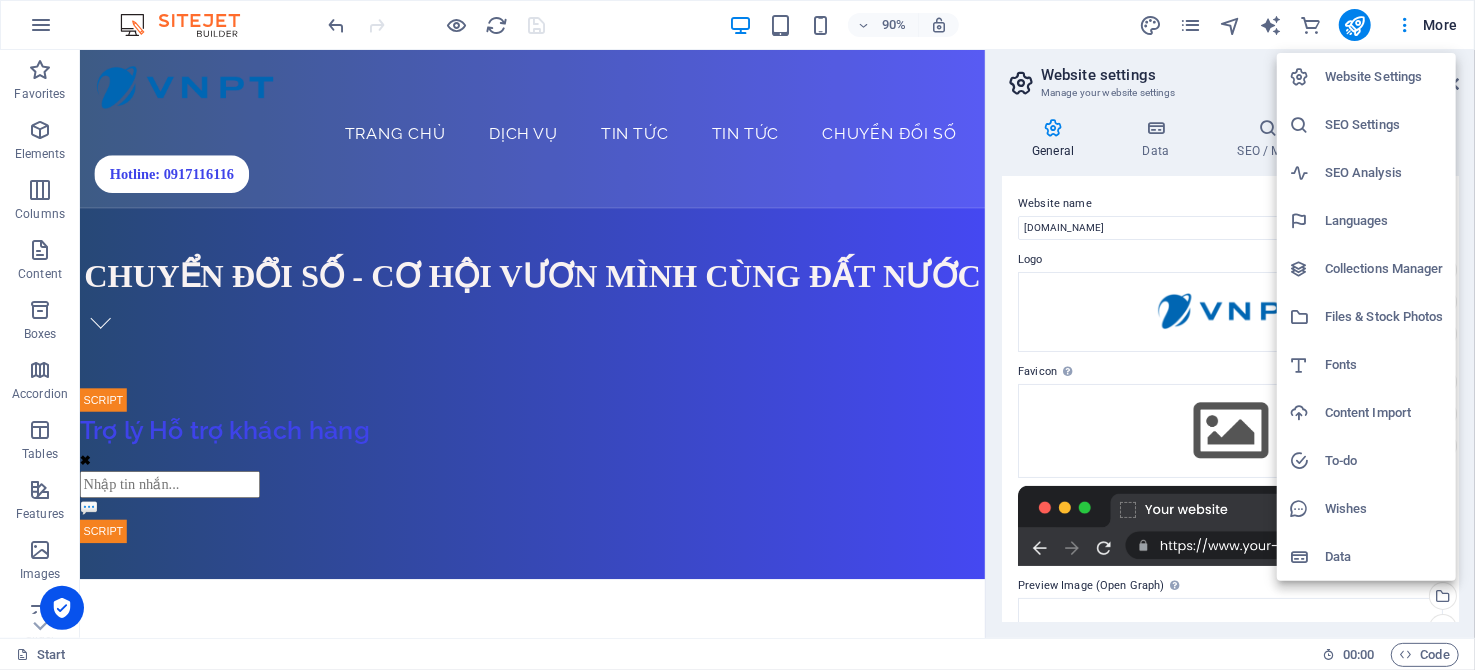 click on "Wishes" at bounding box center [1384, 509] 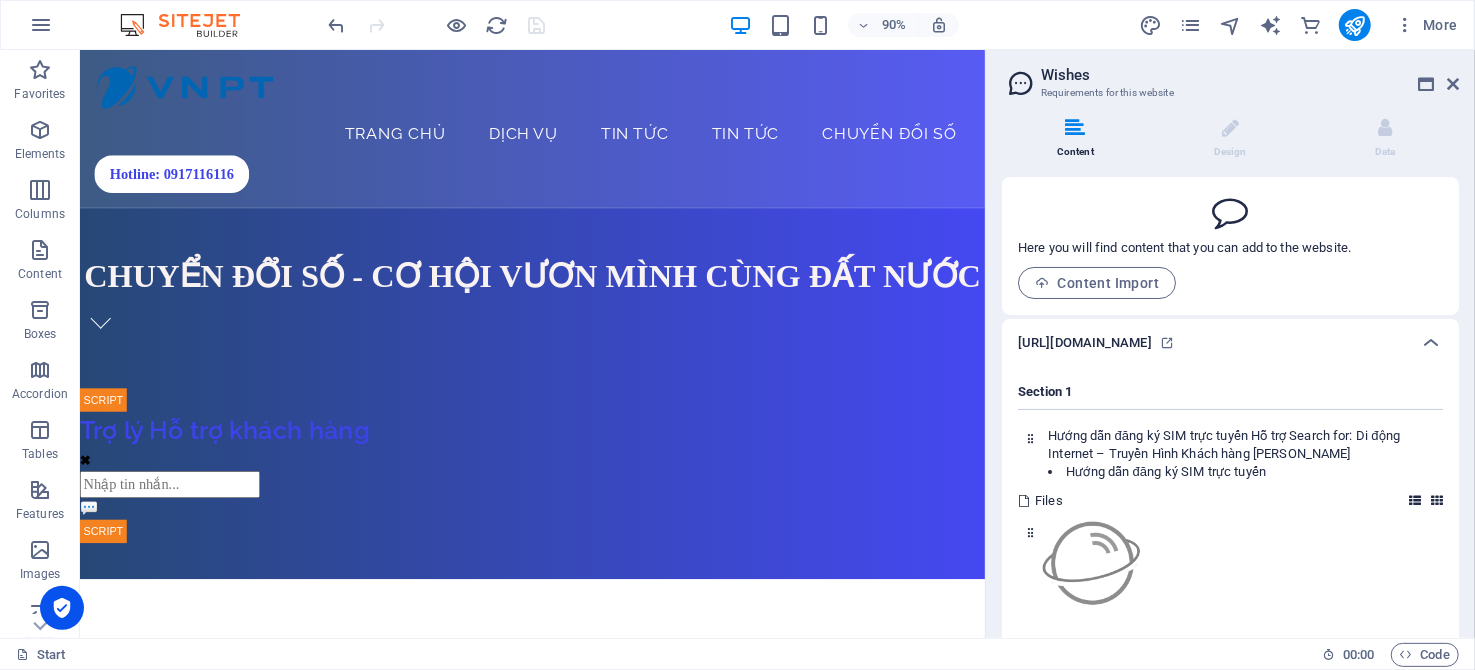 click on "[URL][DOMAIN_NAME]" at bounding box center (1085, 343) 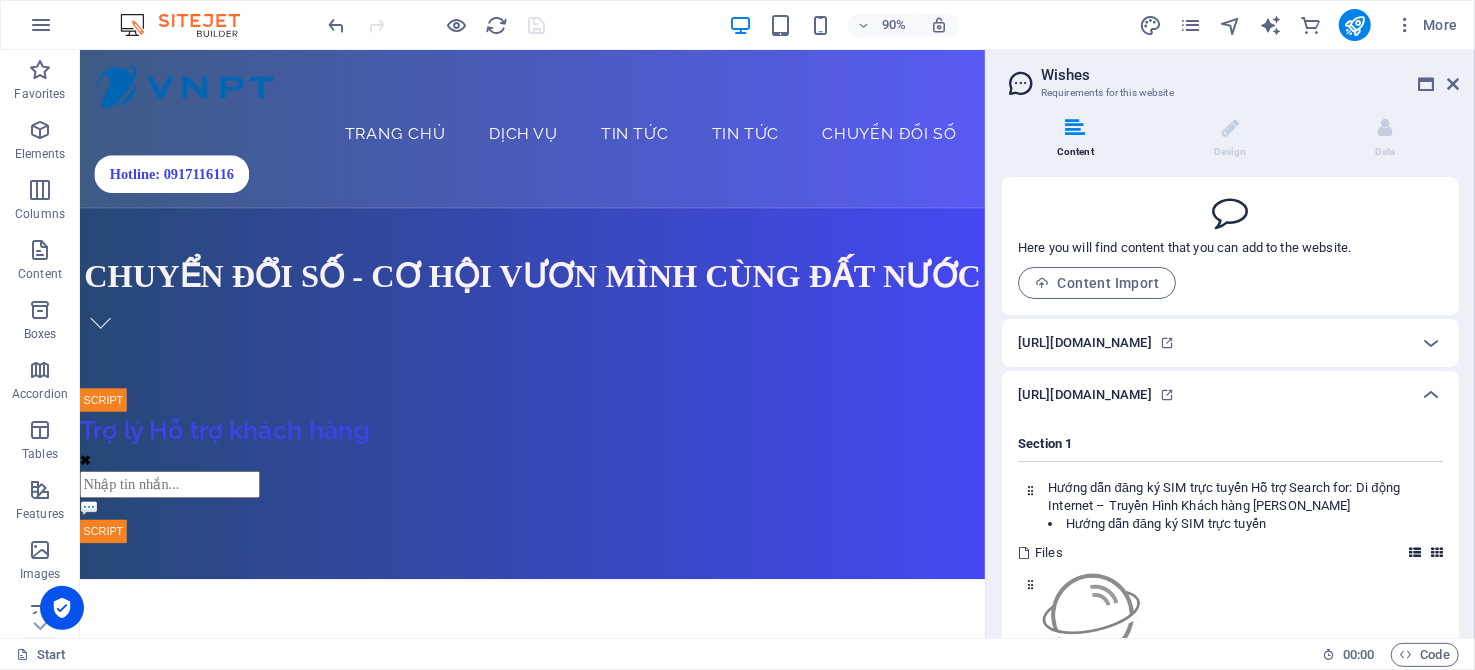 click on "[URL][DOMAIN_NAME]" at bounding box center (1085, 343) 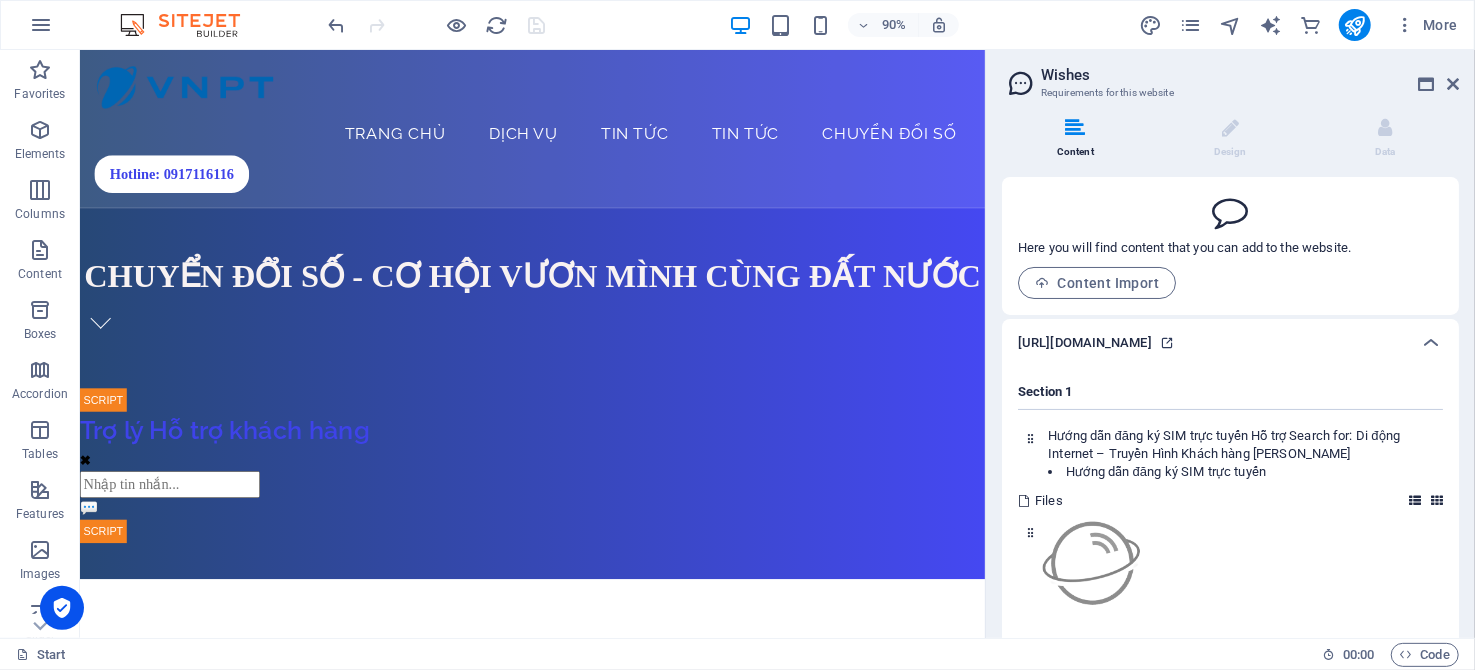click at bounding box center [1167, 343] 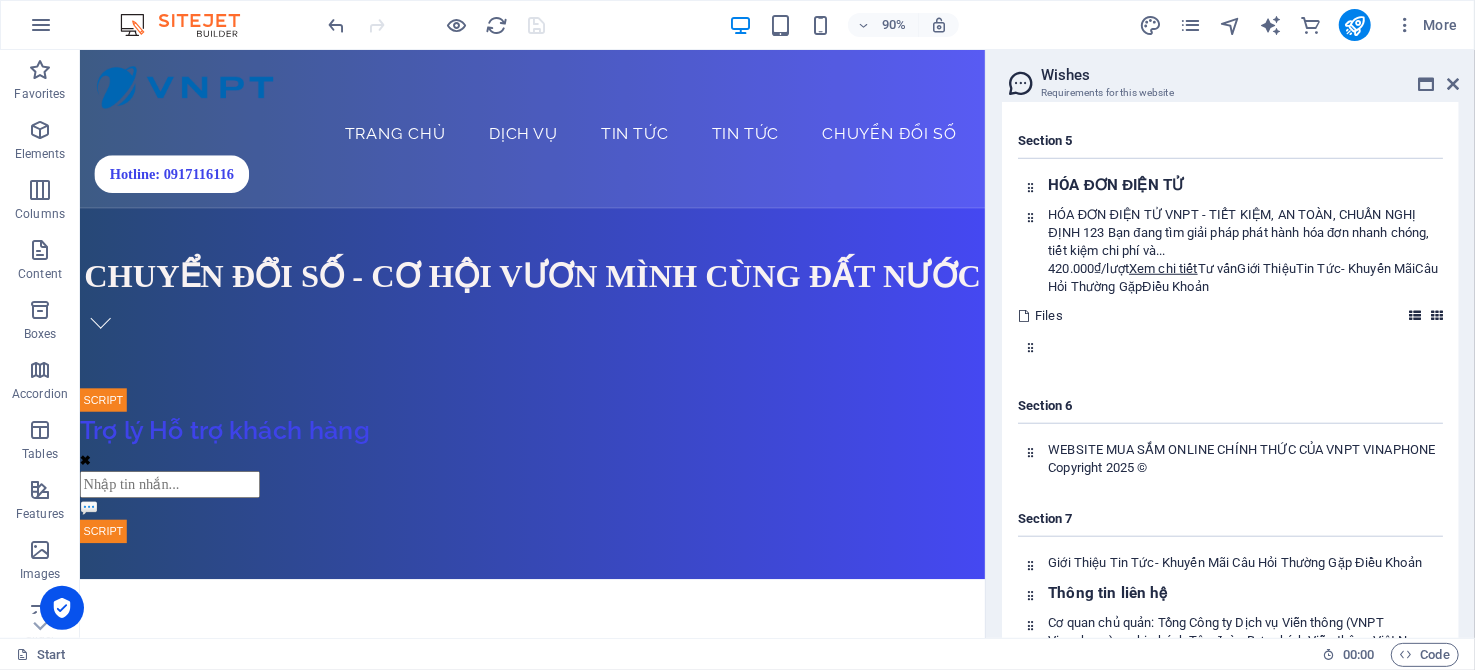 scroll, scrollTop: 999, scrollLeft: 0, axis: vertical 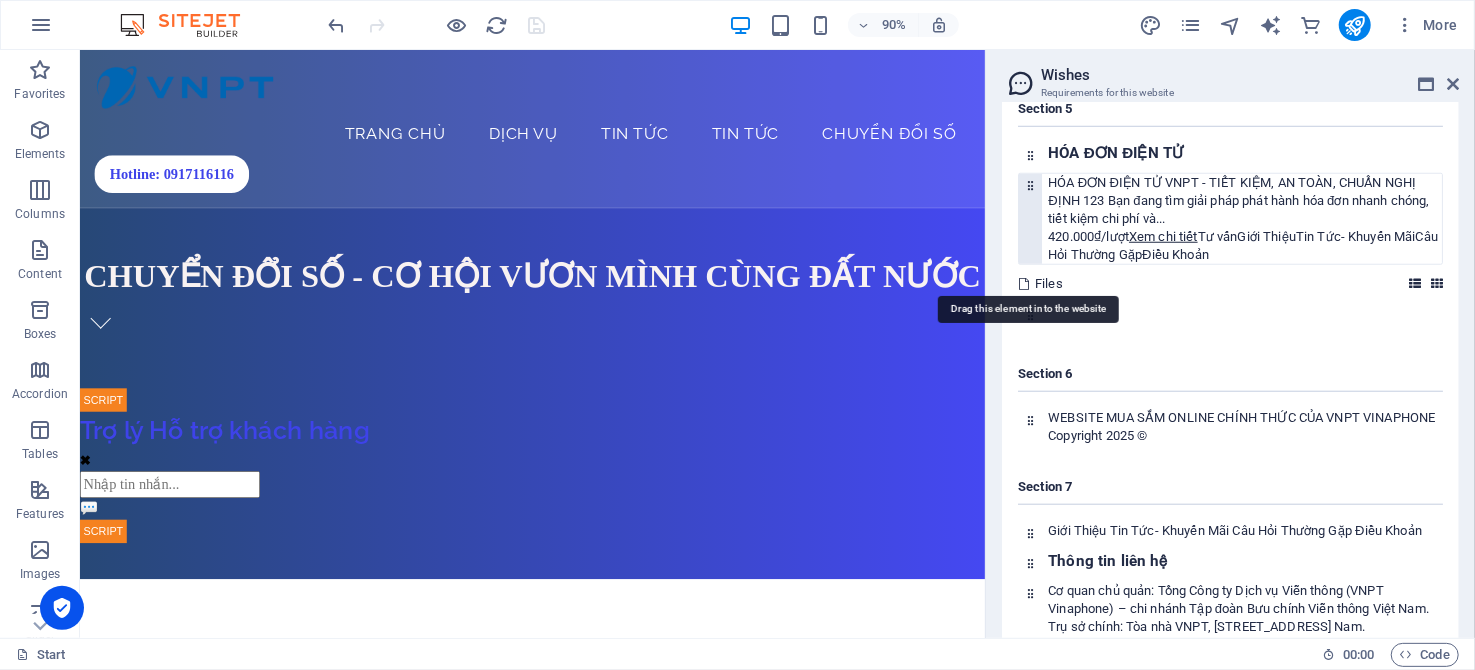click at bounding box center [1030, 185] 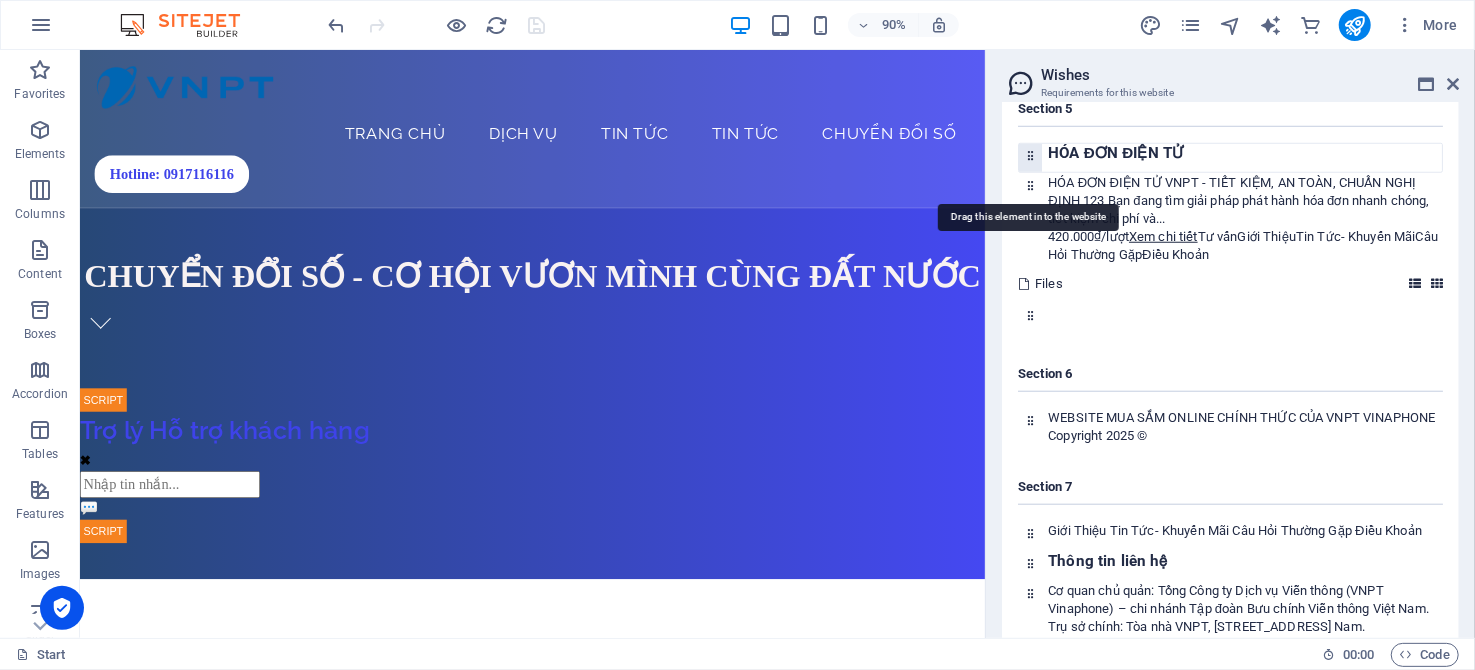 click at bounding box center [1030, 155] 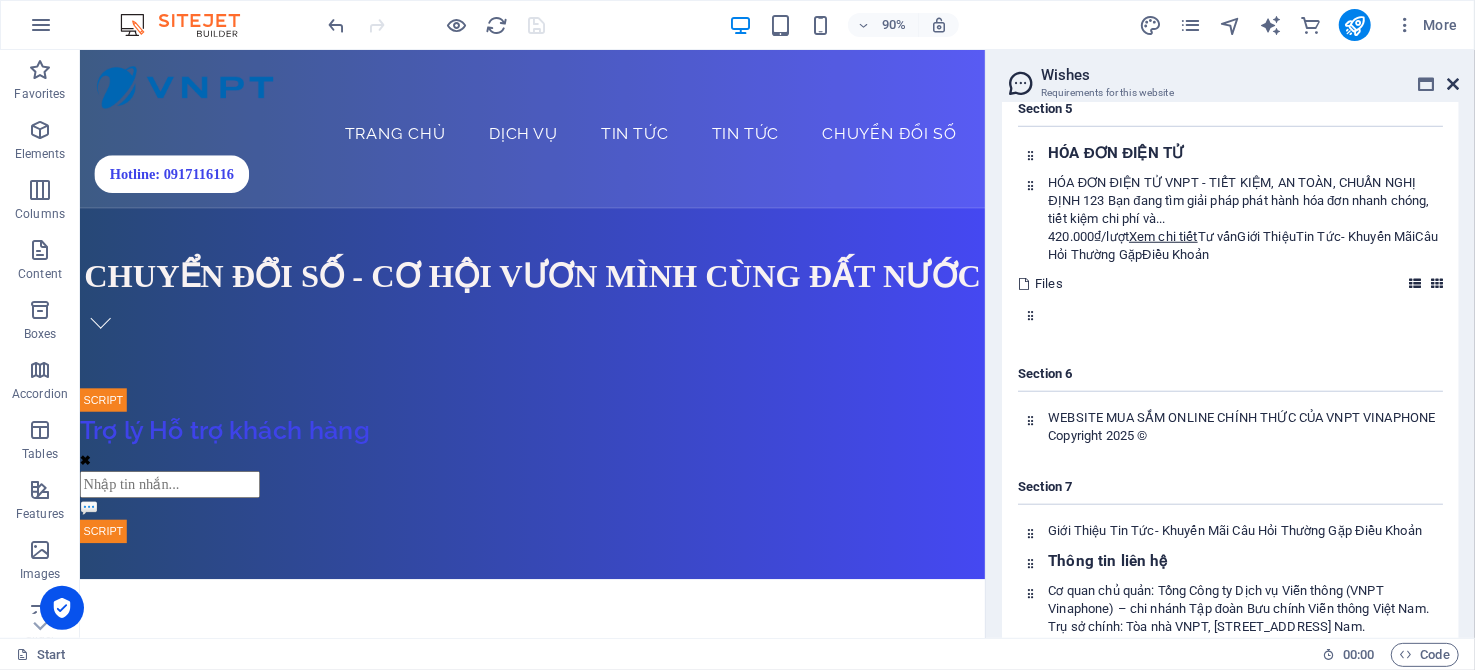 click at bounding box center [1453, 84] 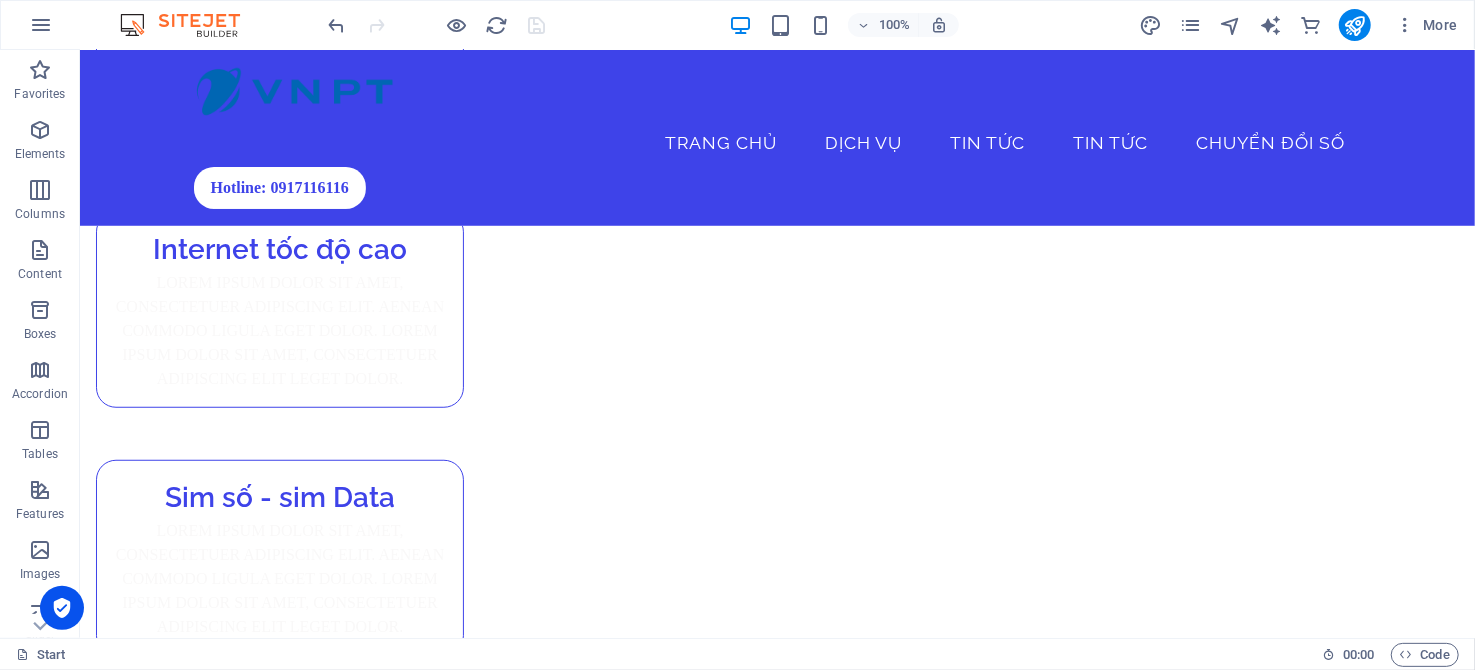 scroll, scrollTop: 300, scrollLeft: 0, axis: vertical 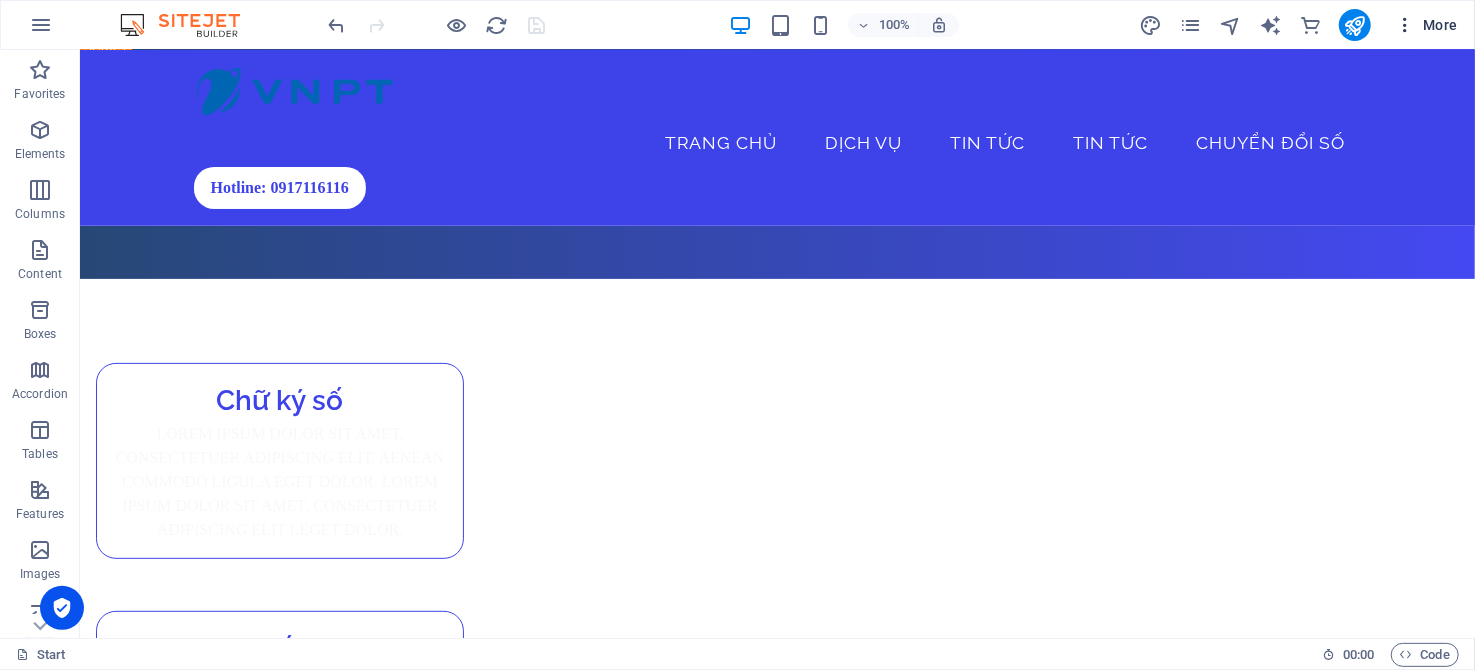 click on "More" at bounding box center [1426, 25] 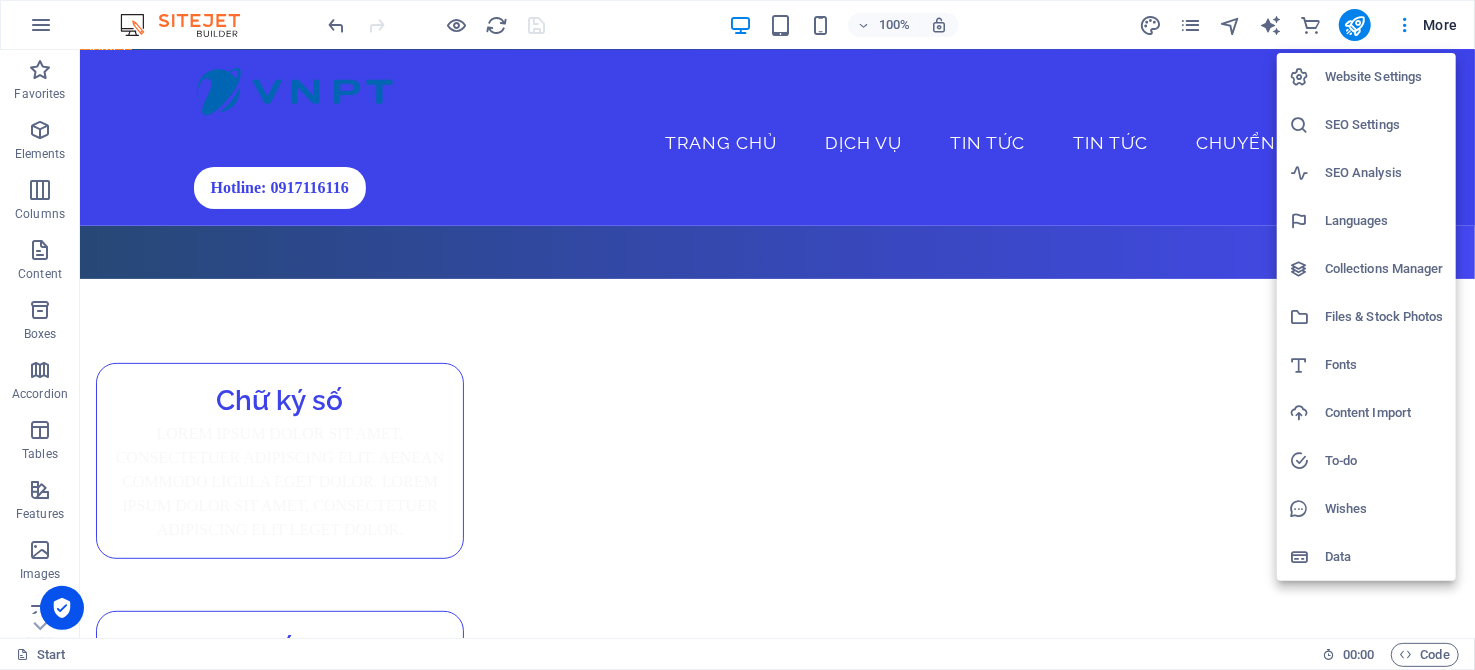 drag, startPoint x: 1367, startPoint y: 513, endPoint x: 1461, endPoint y: 504, distance: 94.42987 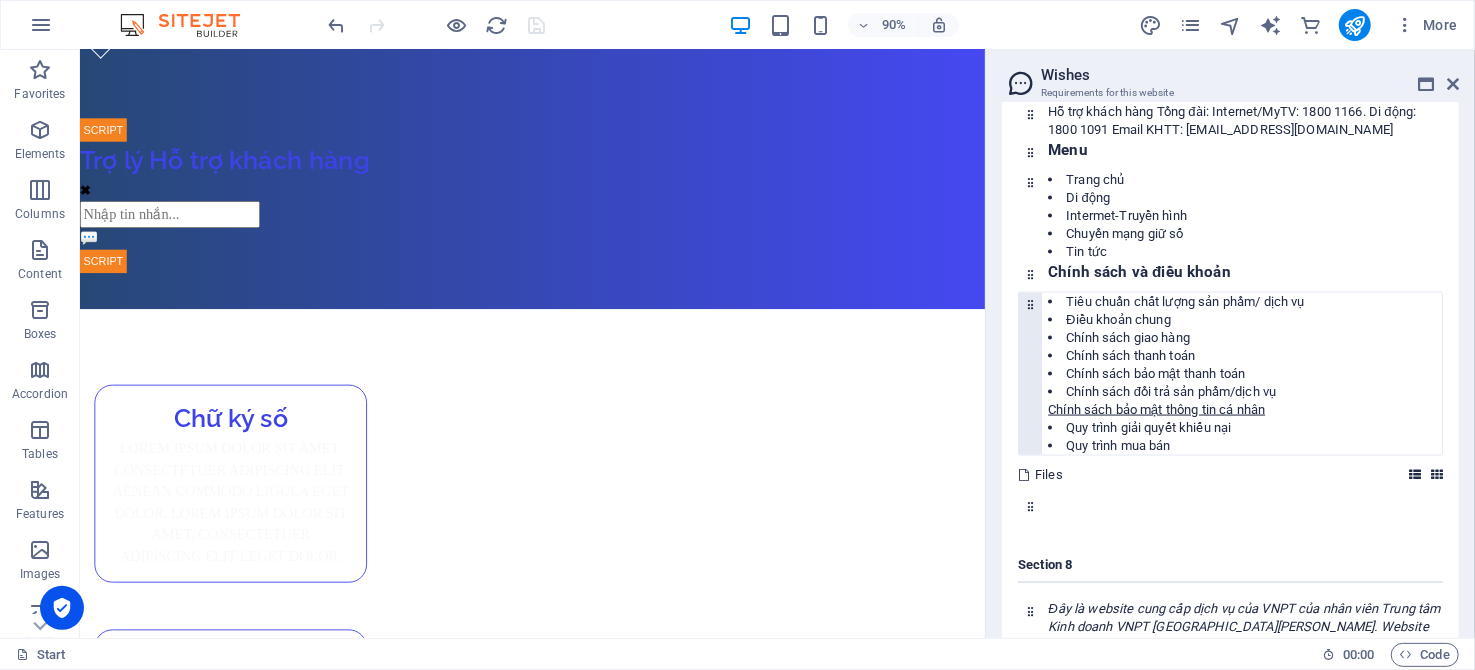 scroll, scrollTop: 1700, scrollLeft: 0, axis: vertical 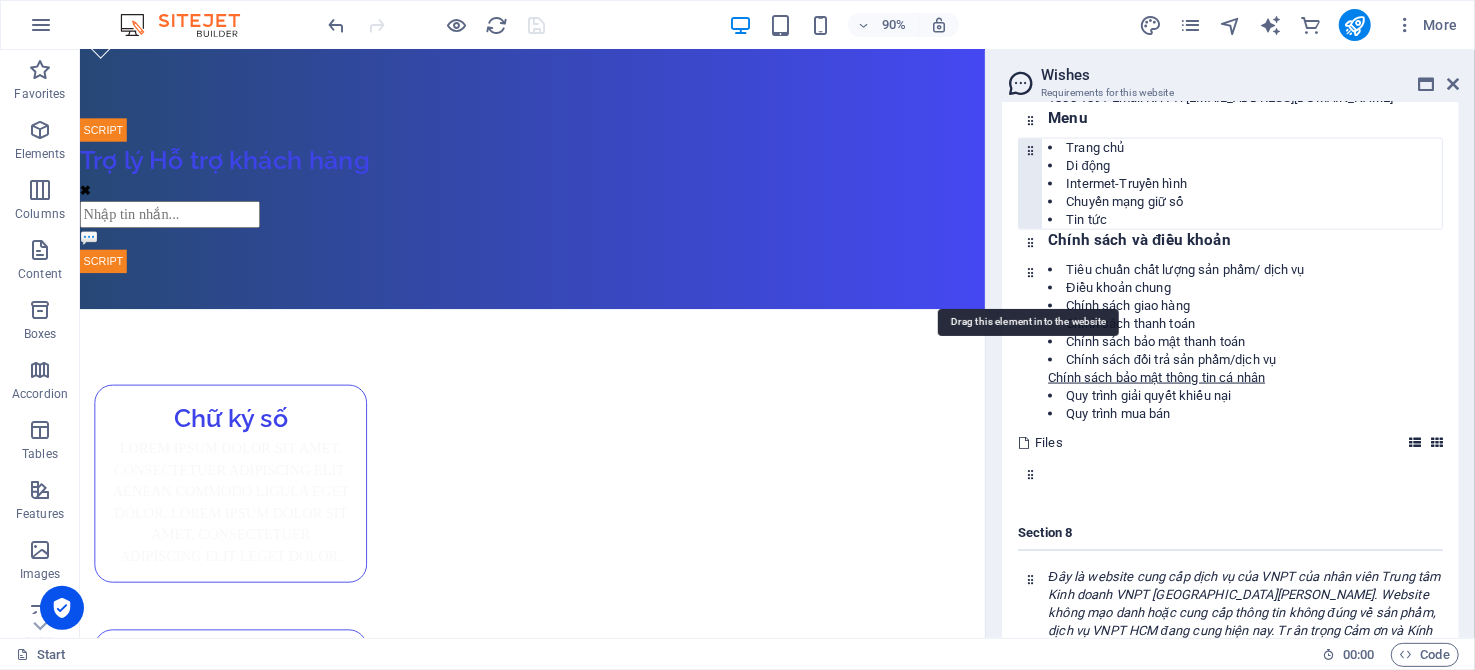 drag, startPoint x: 1030, startPoint y: 219, endPoint x: 1439, endPoint y: 244, distance: 409.76334 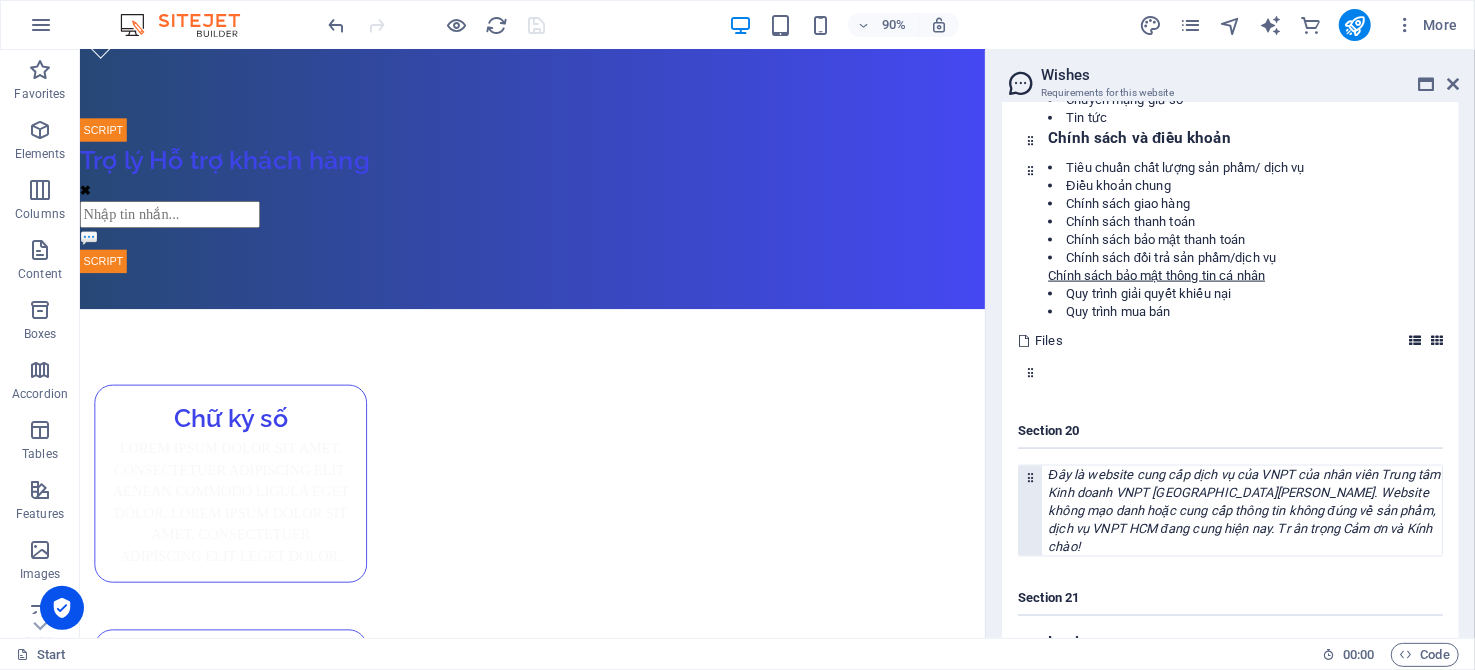 scroll, scrollTop: 6299, scrollLeft: 0, axis: vertical 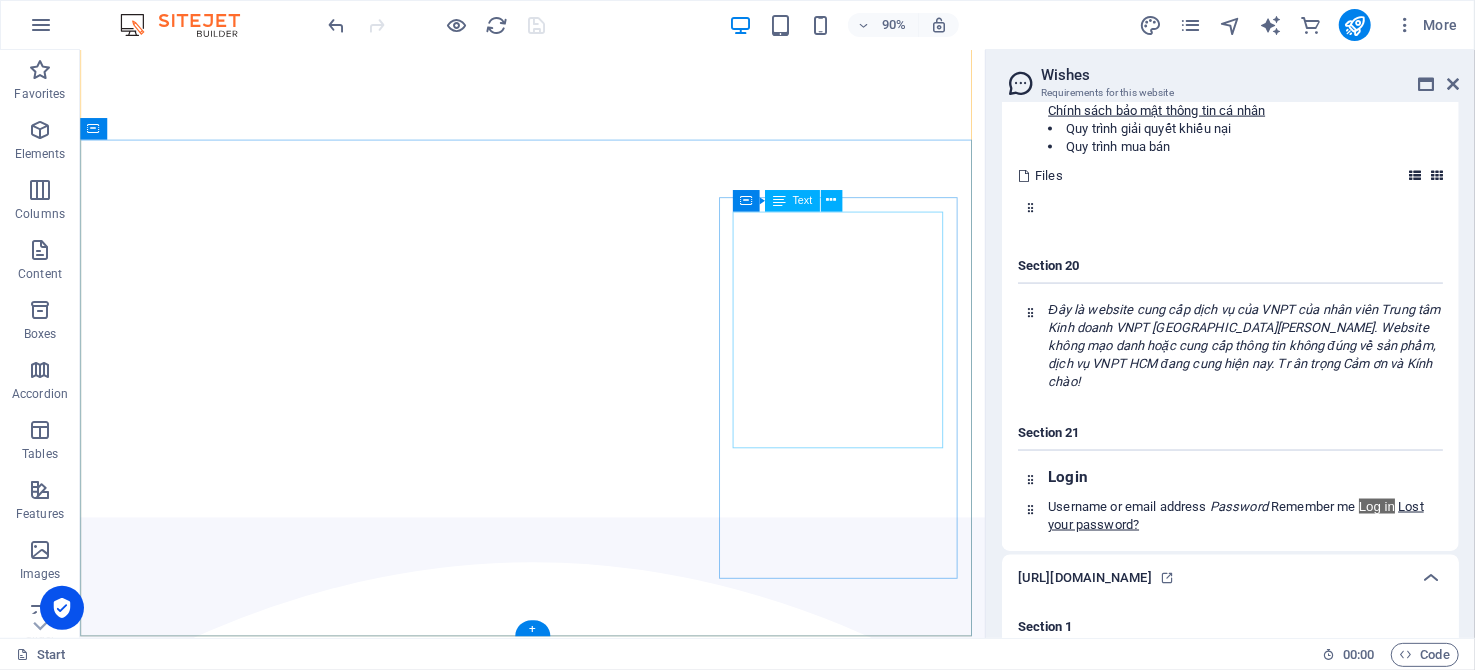 click on "Đây là website cung cấp CÁC dịch vụ của VNPT DO nhân viên Trung tâm Kinh doanh VNPT TP.[PERSON_NAME] THỰC HIỆN.  Website không mạo danh hoặc cung cấp thông tin không đúng về sản phẩm, dịch vụ VNPT HCM đang cung hiện nay.  TrÂn  trọng Cảm ơn và Kính chào!" at bounding box center (583, 9728) 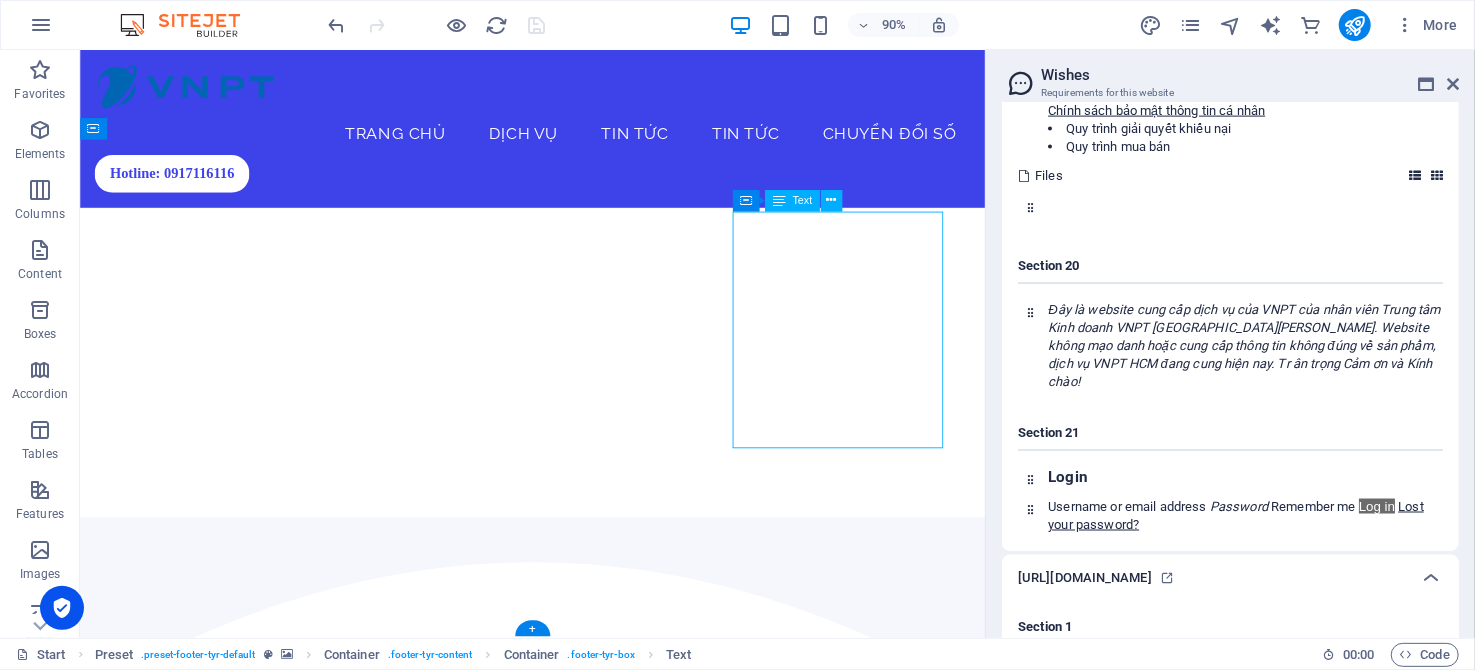scroll, scrollTop: 8730, scrollLeft: 0, axis: vertical 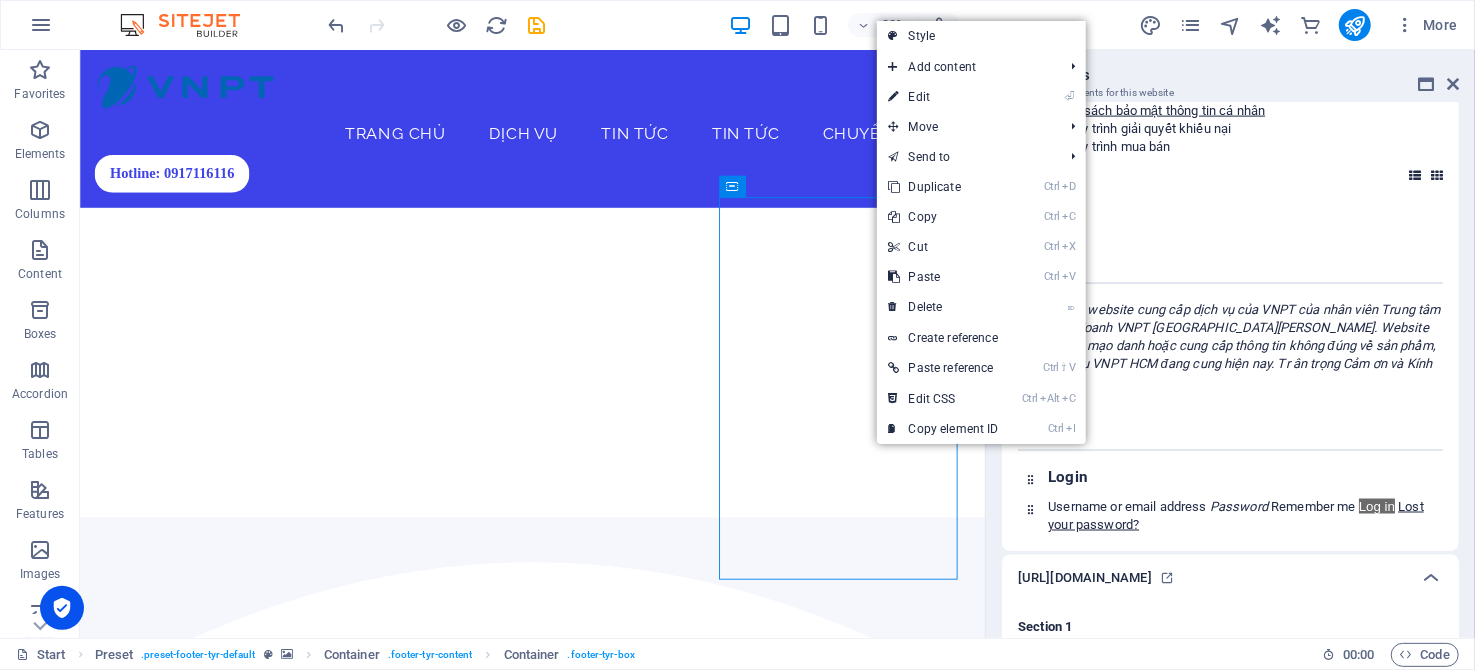 drag, startPoint x: 922, startPoint y: 88, endPoint x: 1032, endPoint y: 100, distance: 110.65261 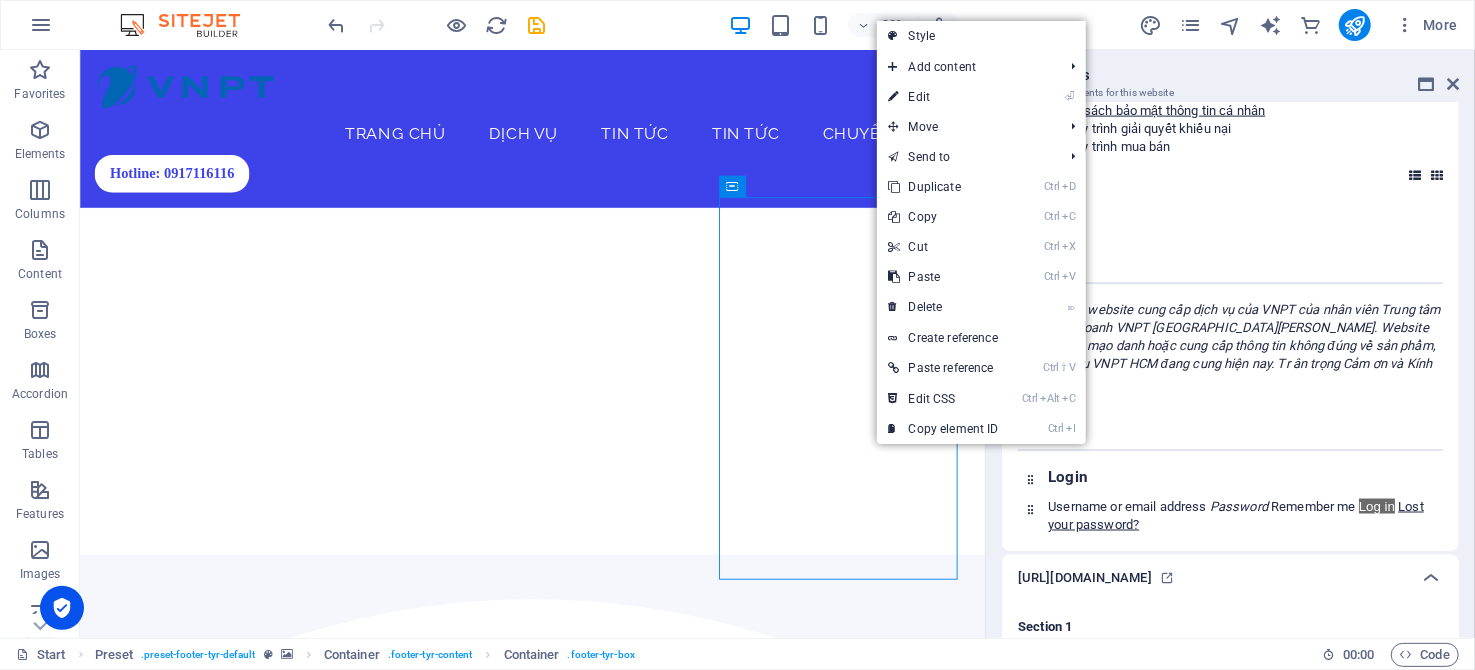 select on "footer" 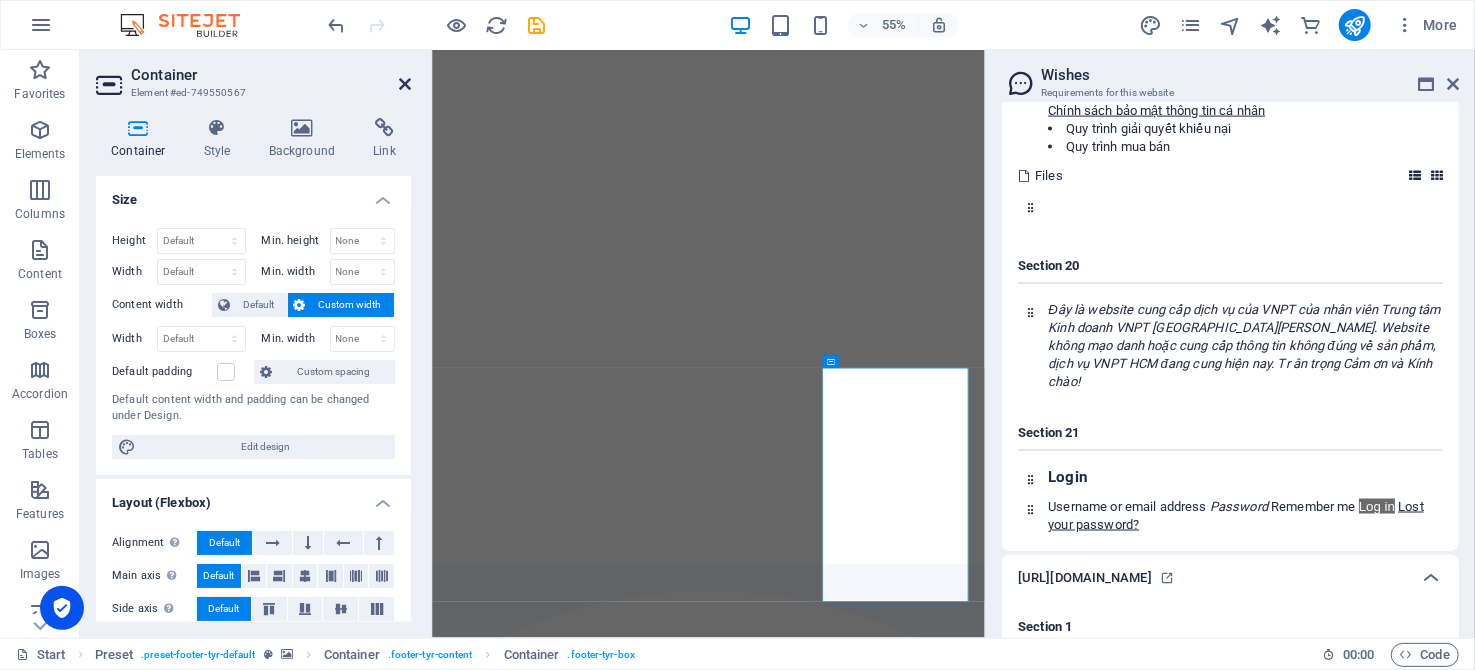 click at bounding box center (405, 84) 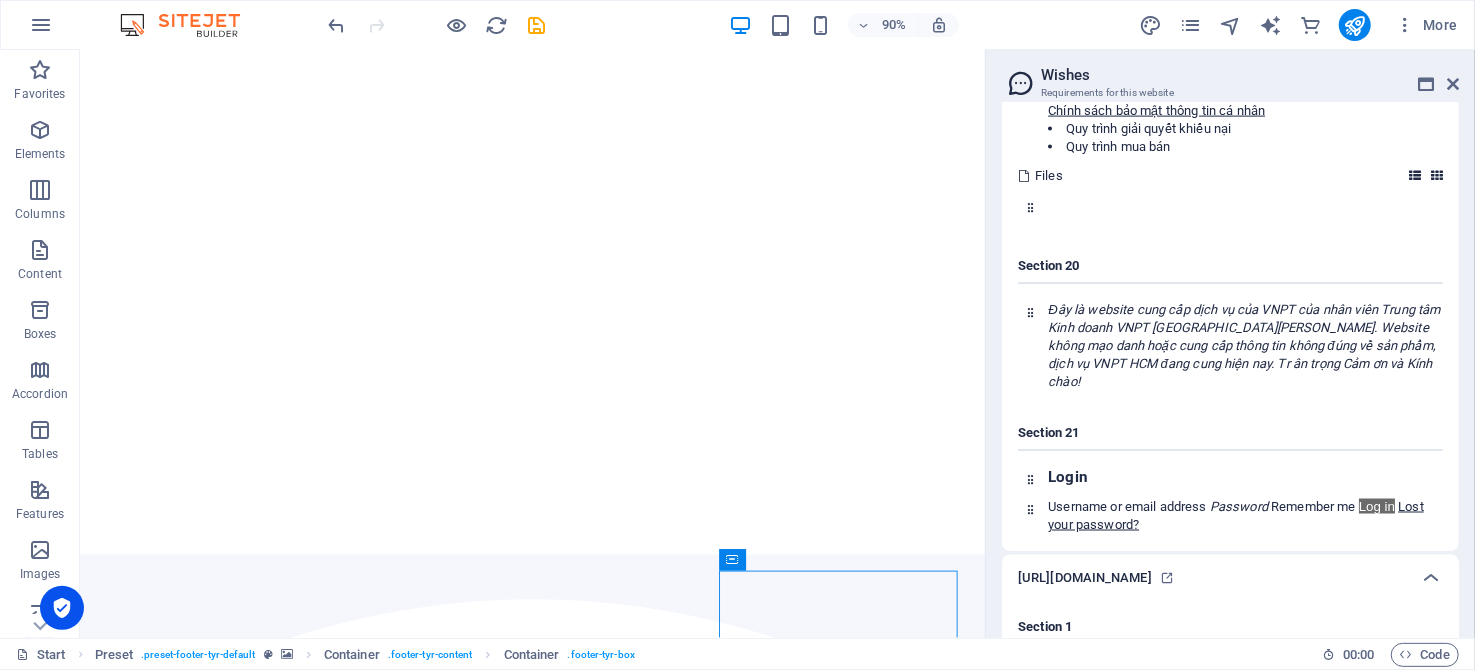 scroll, scrollTop: 8315, scrollLeft: 0, axis: vertical 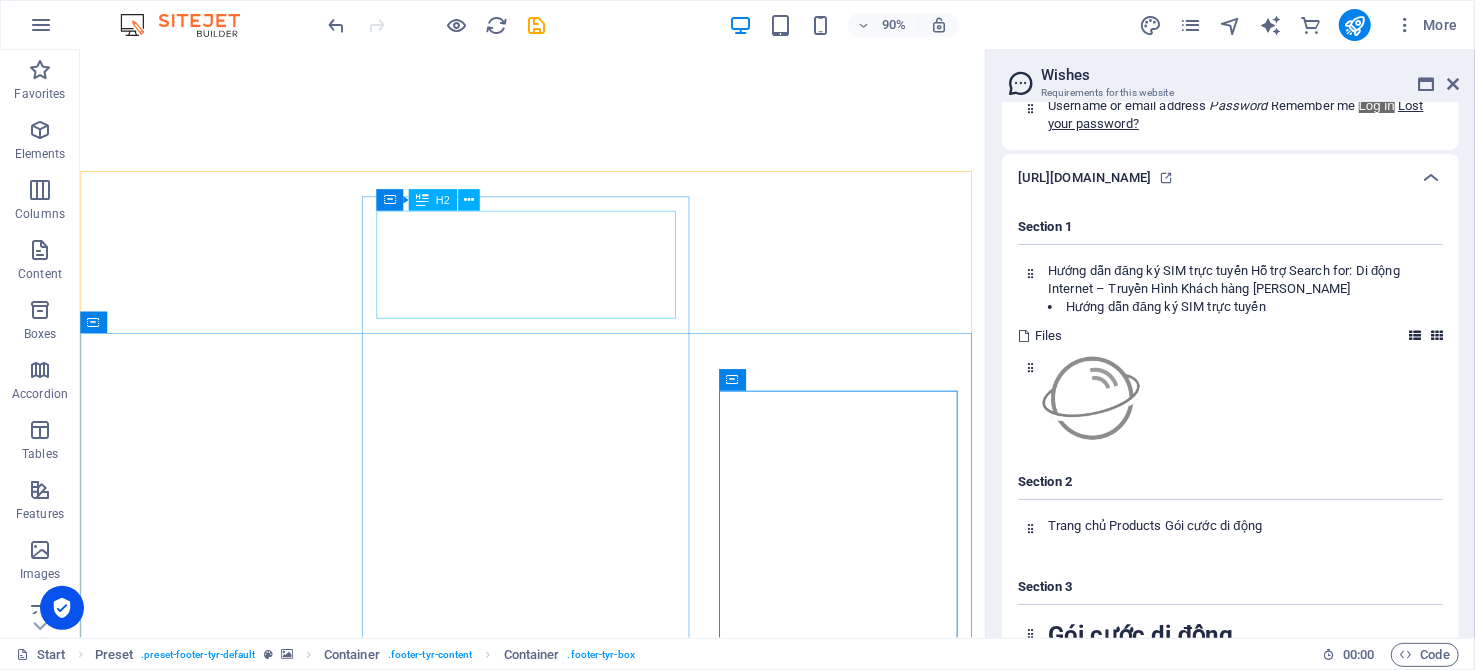 click on "H2" at bounding box center (433, 201) 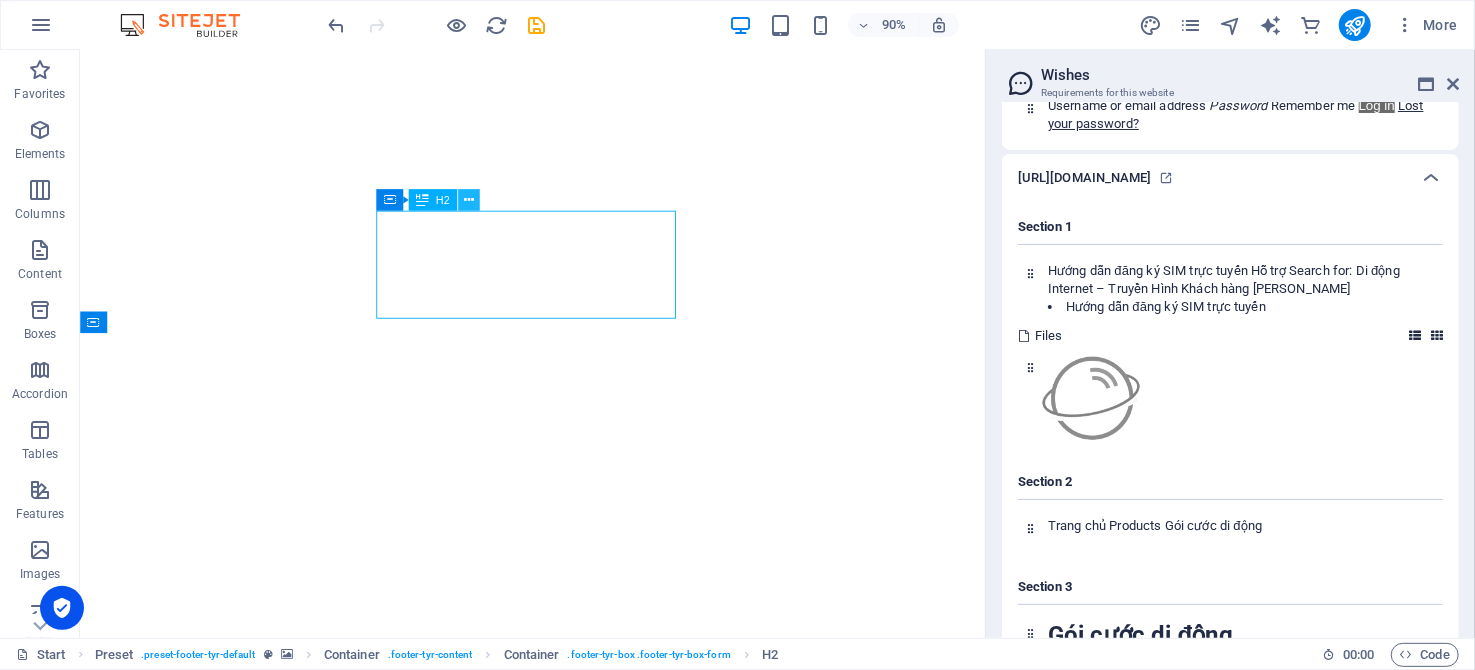 click at bounding box center [468, 200] 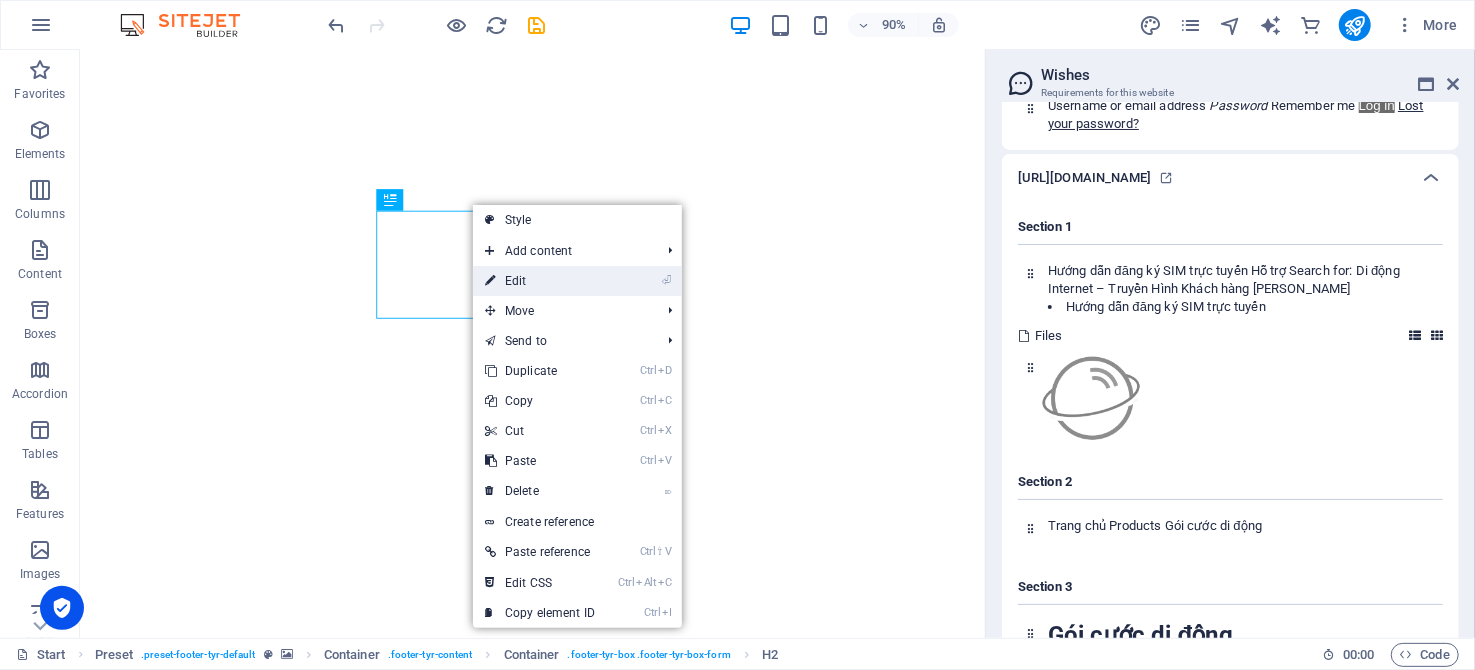 click on "⏎  Edit" at bounding box center (540, 281) 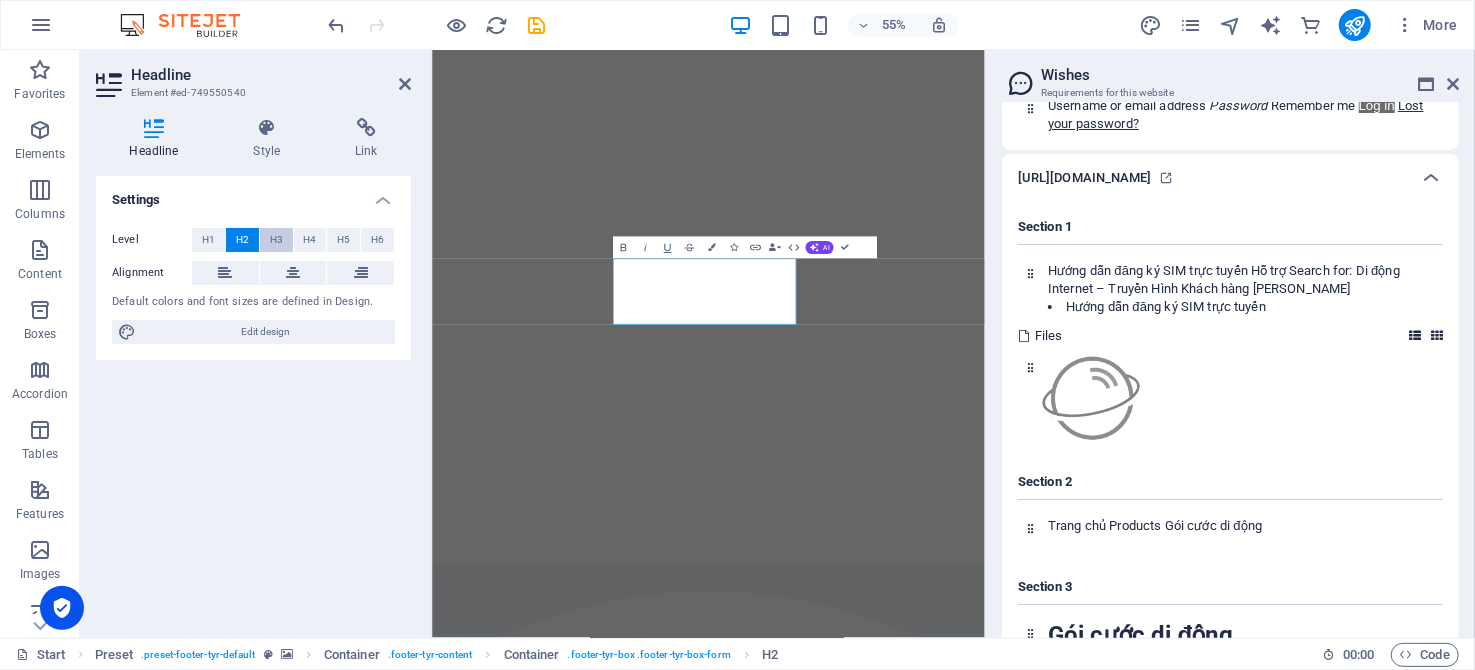 click on "H3" at bounding box center (276, 240) 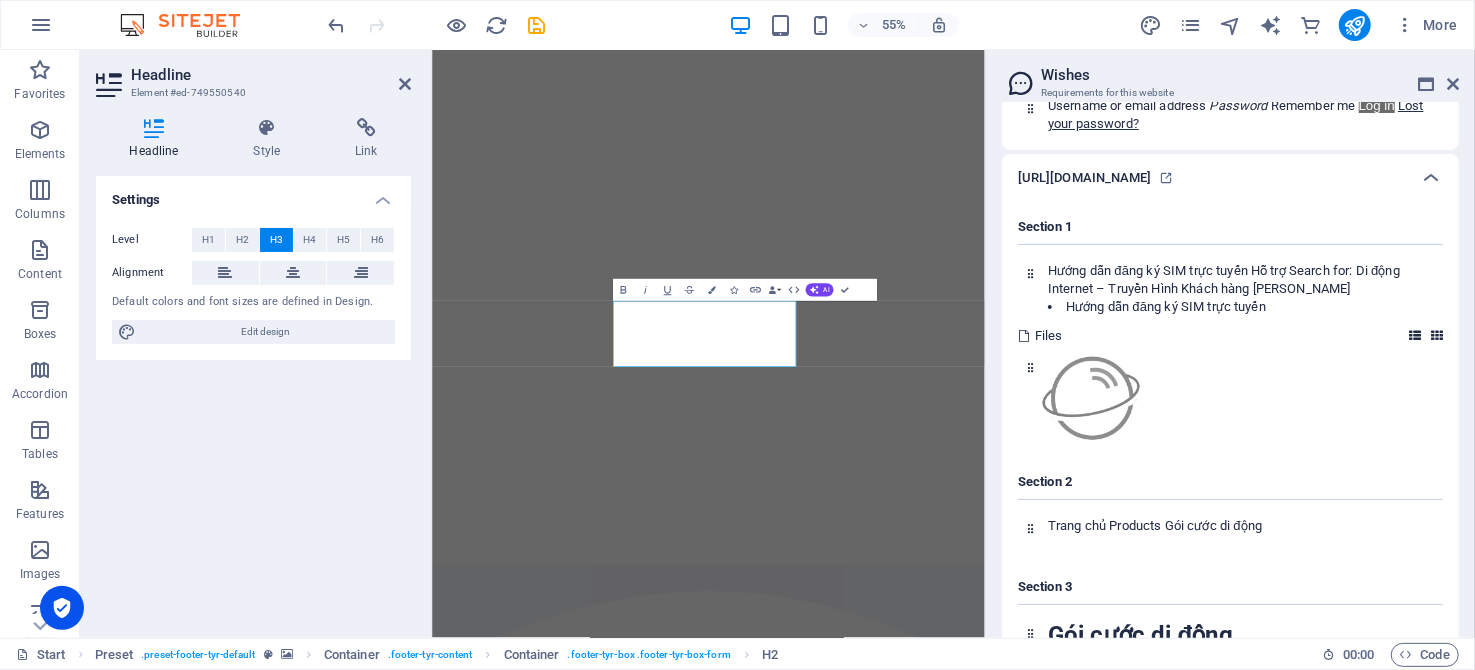 scroll, scrollTop: 8611, scrollLeft: 0, axis: vertical 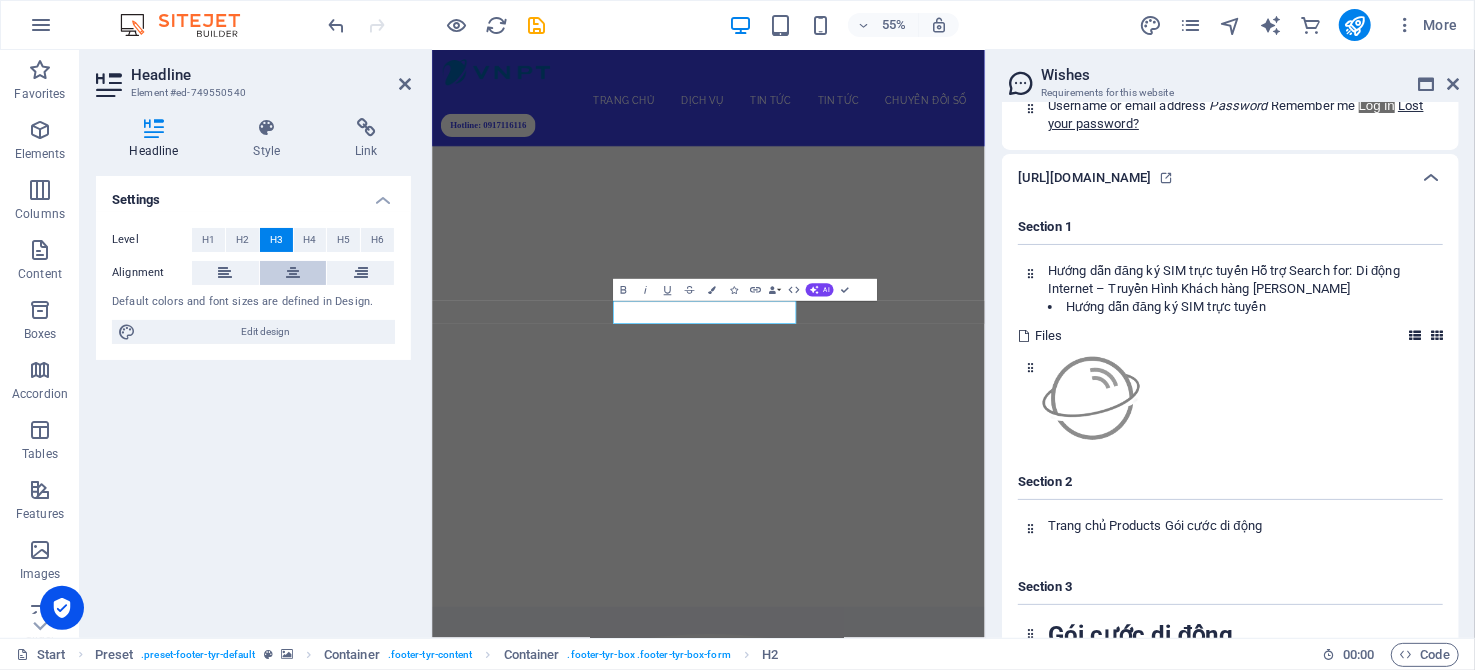 click at bounding box center [293, 273] 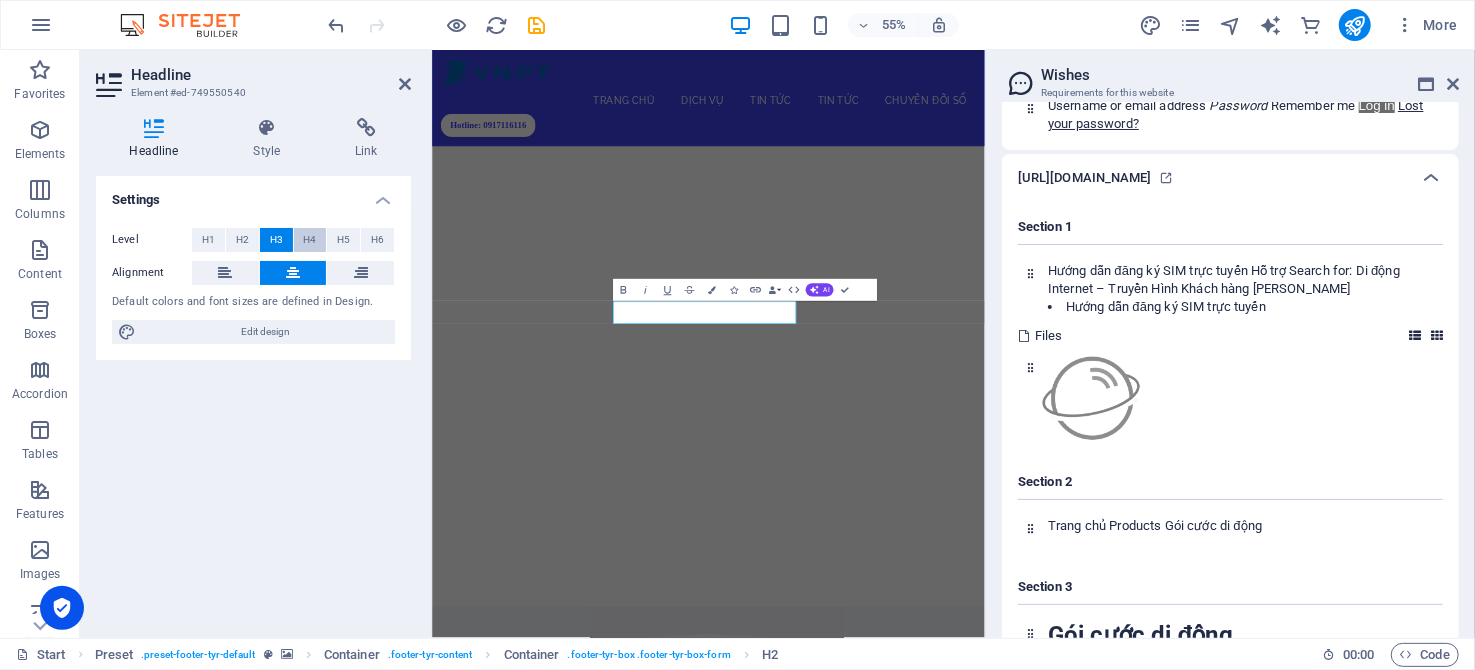 click on "H4" at bounding box center [309, 240] 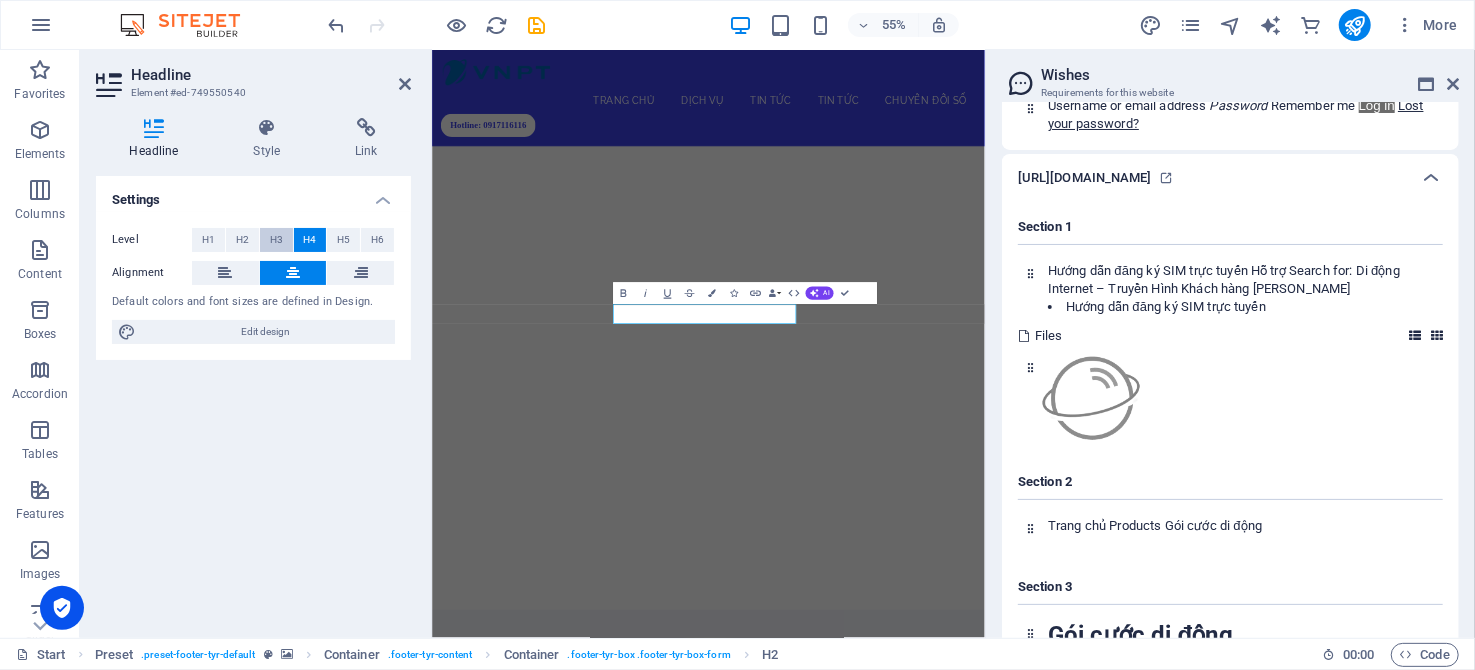 click on "H3" at bounding box center (276, 240) 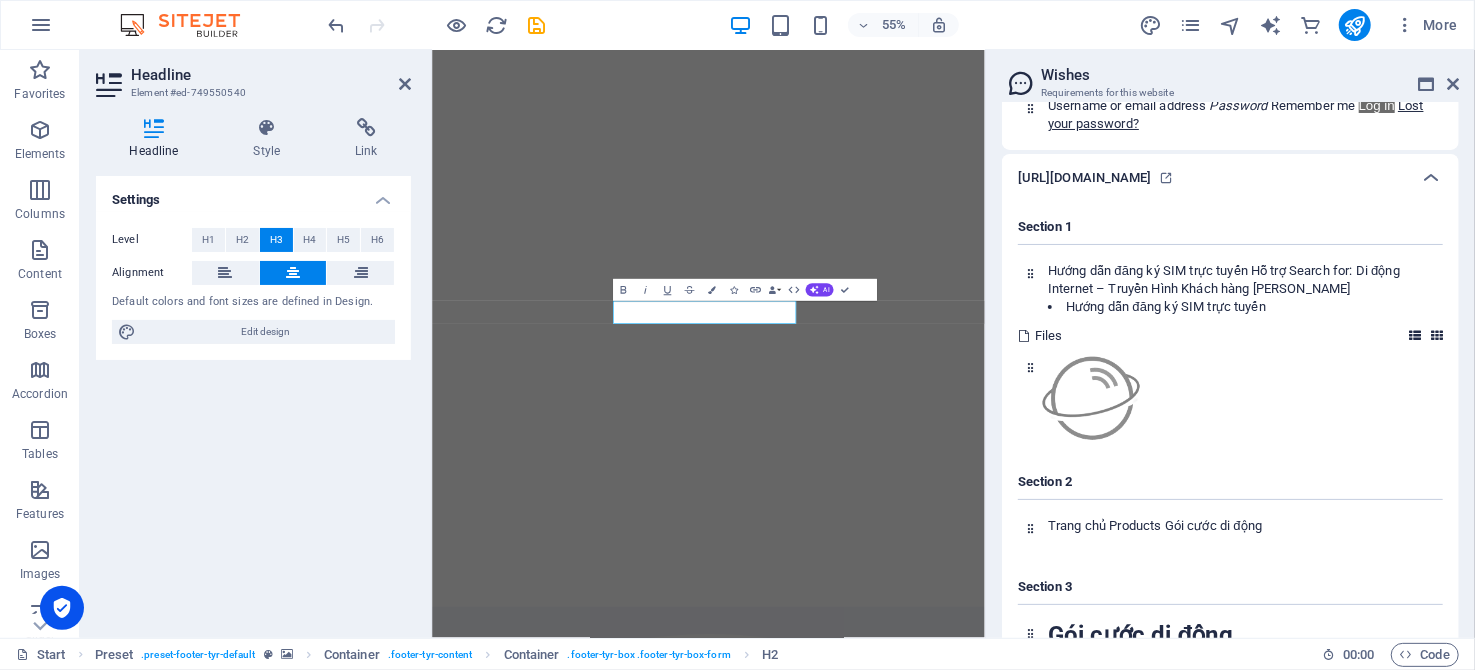 click on "Settings Level H1 H2 H3 H4 H5 H6 Alignment Default colors and font sizes are defined in Design. Edit design" at bounding box center (253, 399) 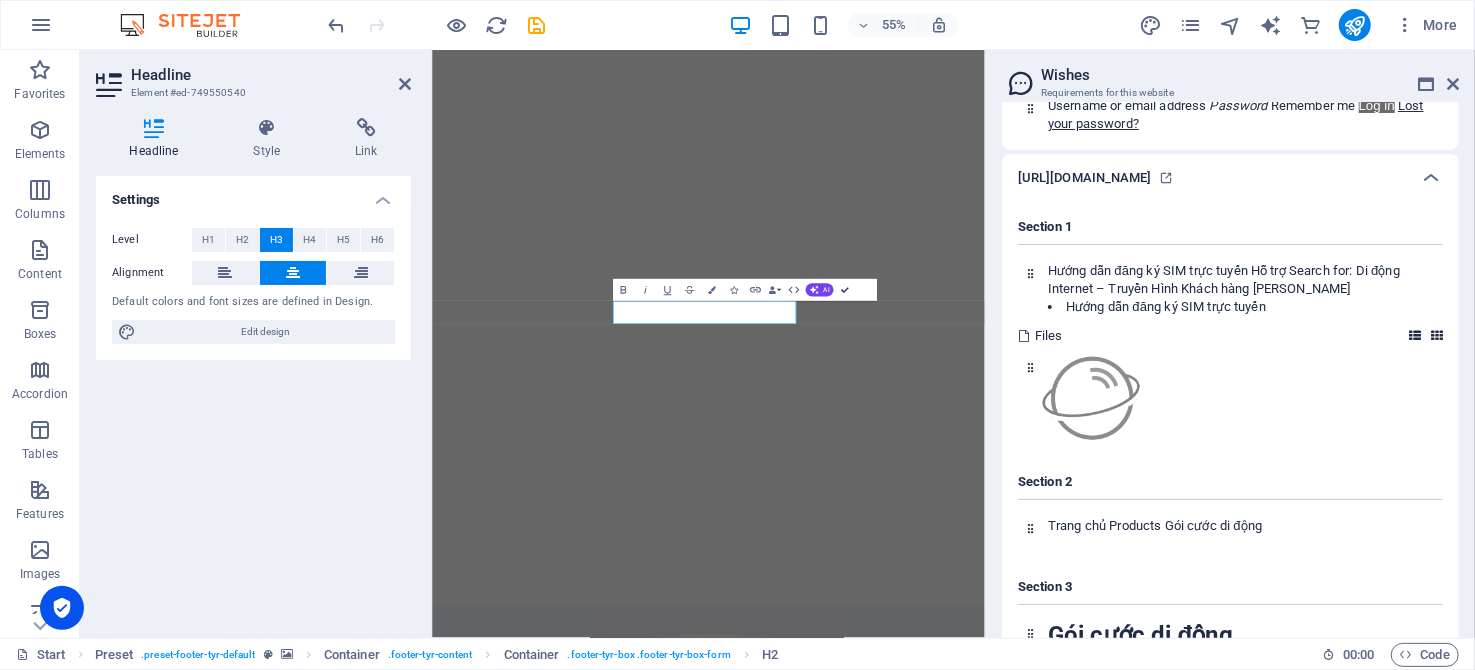 drag, startPoint x: 846, startPoint y: 287, endPoint x: 854, endPoint y: 263, distance: 25.298222 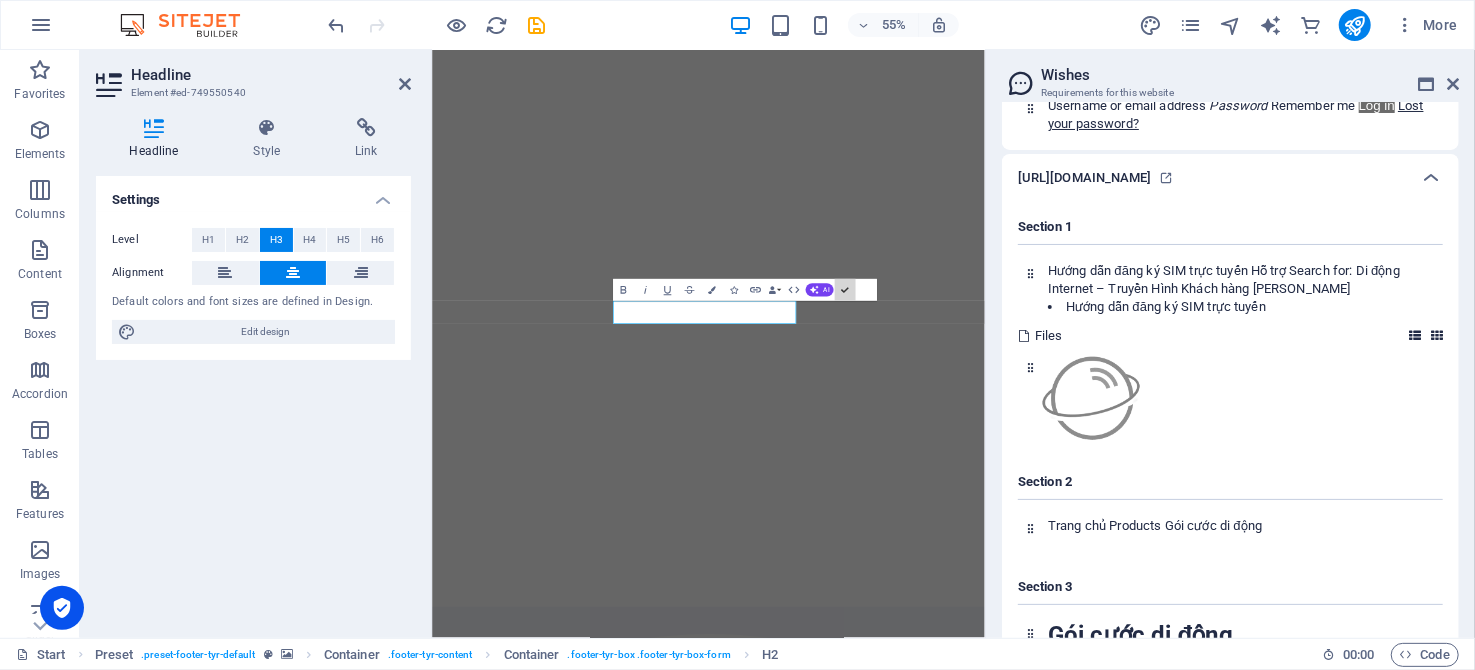 scroll, scrollTop: 8315, scrollLeft: 0, axis: vertical 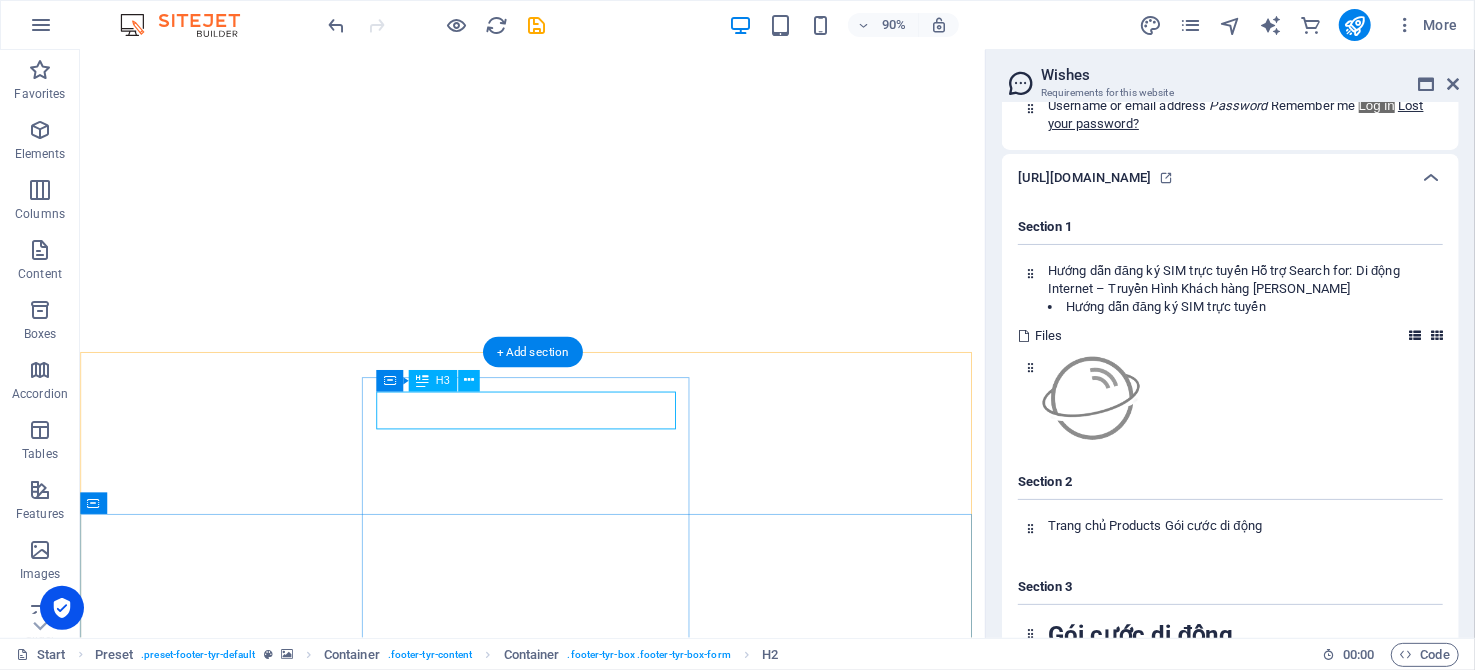 click on "Liên hệ" at bounding box center [583, 9455] 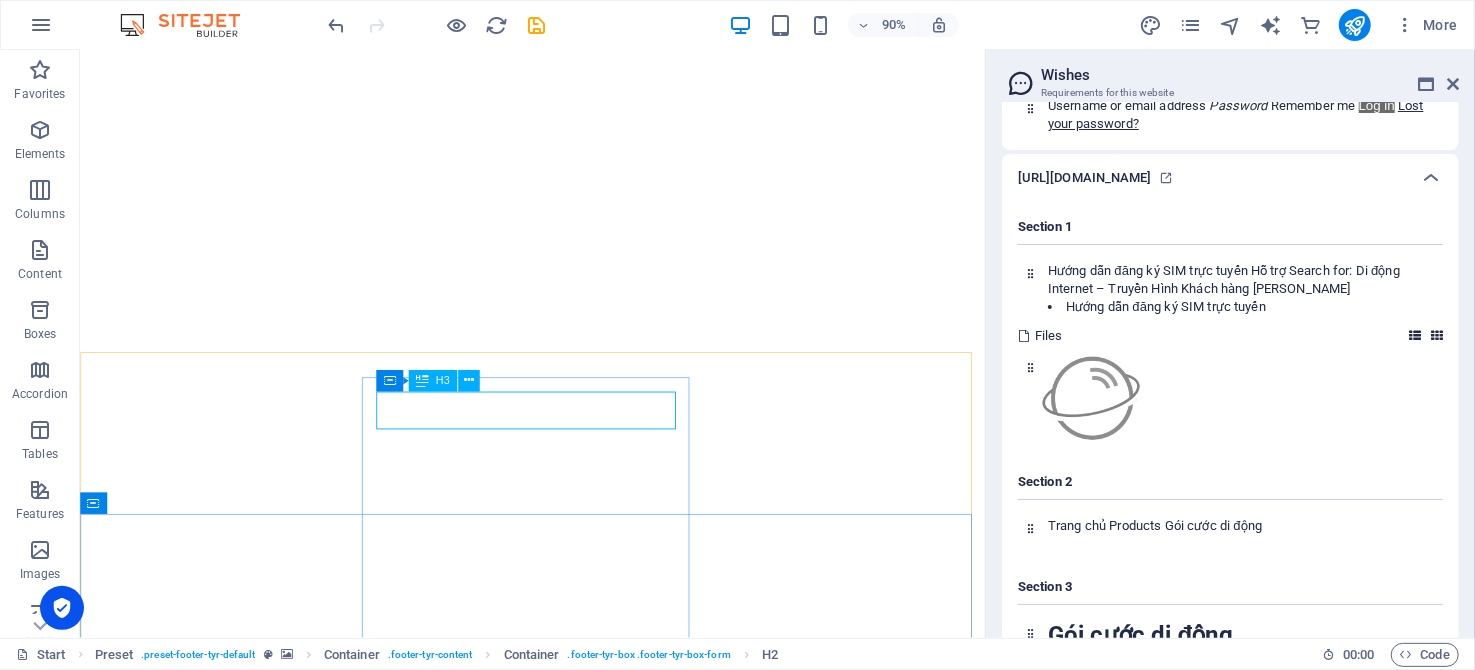 click at bounding box center [422, 381] 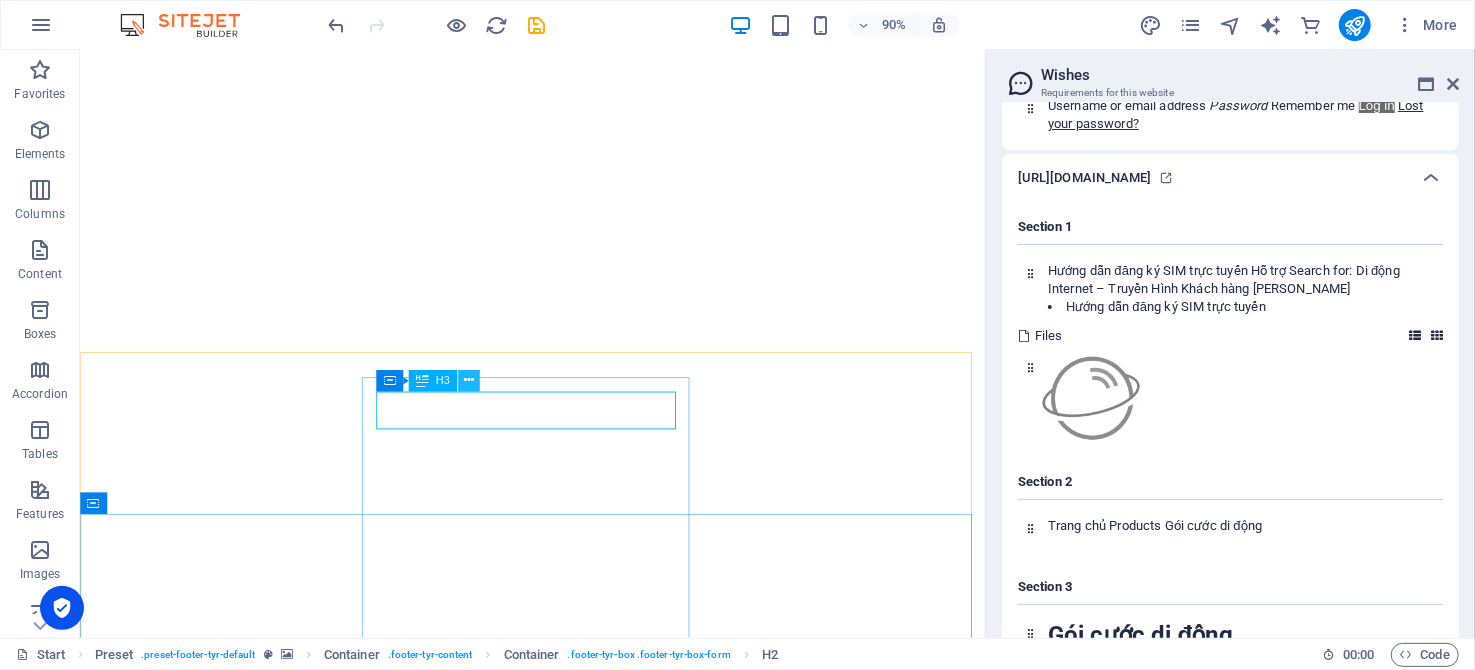 click at bounding box center (468, 381) 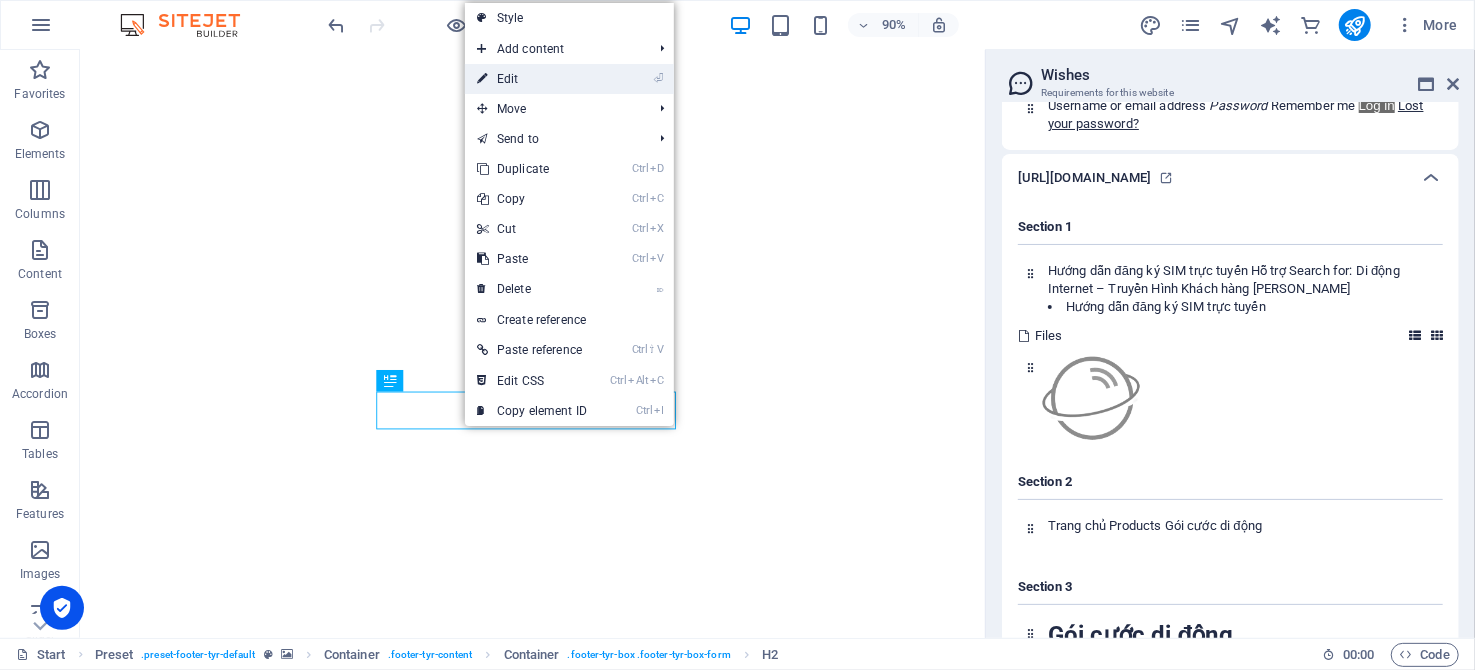 click on "⏎  Edit" at bounding box center [532, 79] 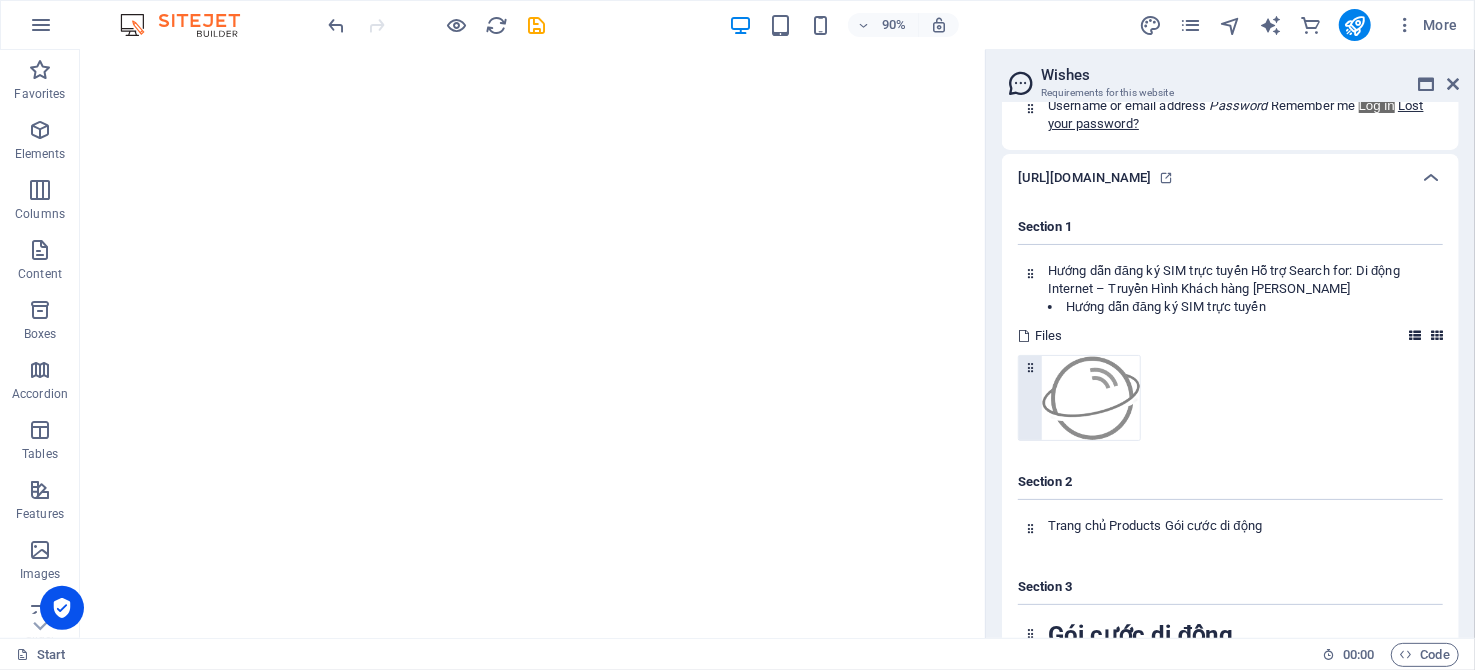 scroll, scrollTop: 8438, scrollLeft: 0, axis: vertical 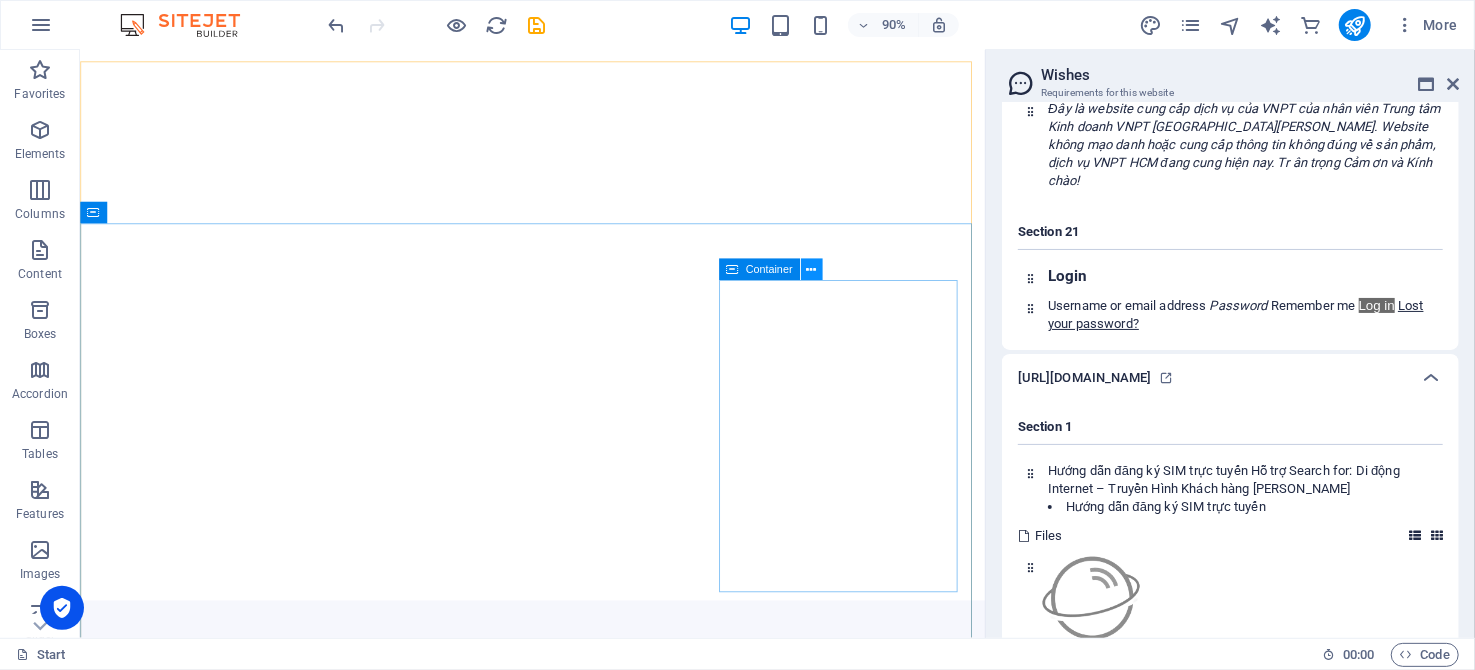 click at bounding box center (811, 270) 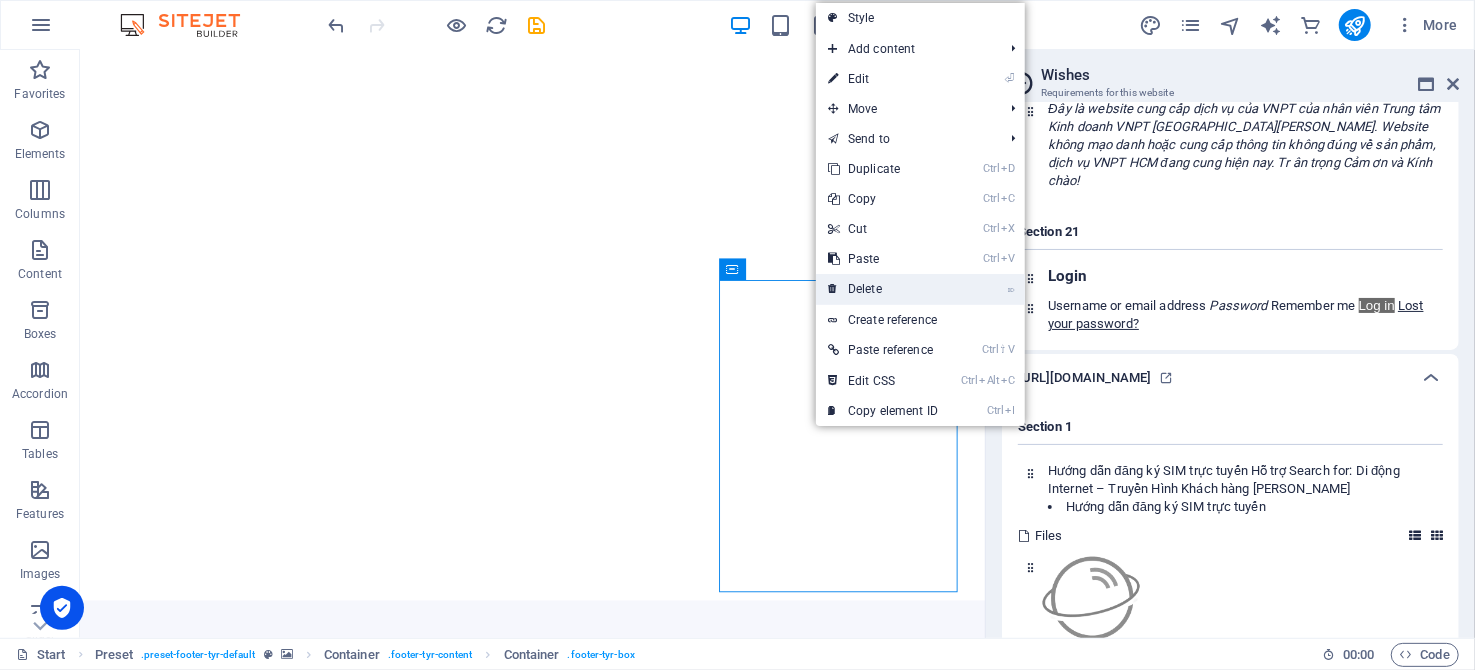 click on "⌦  Delete" at bounding box center (883, 289) 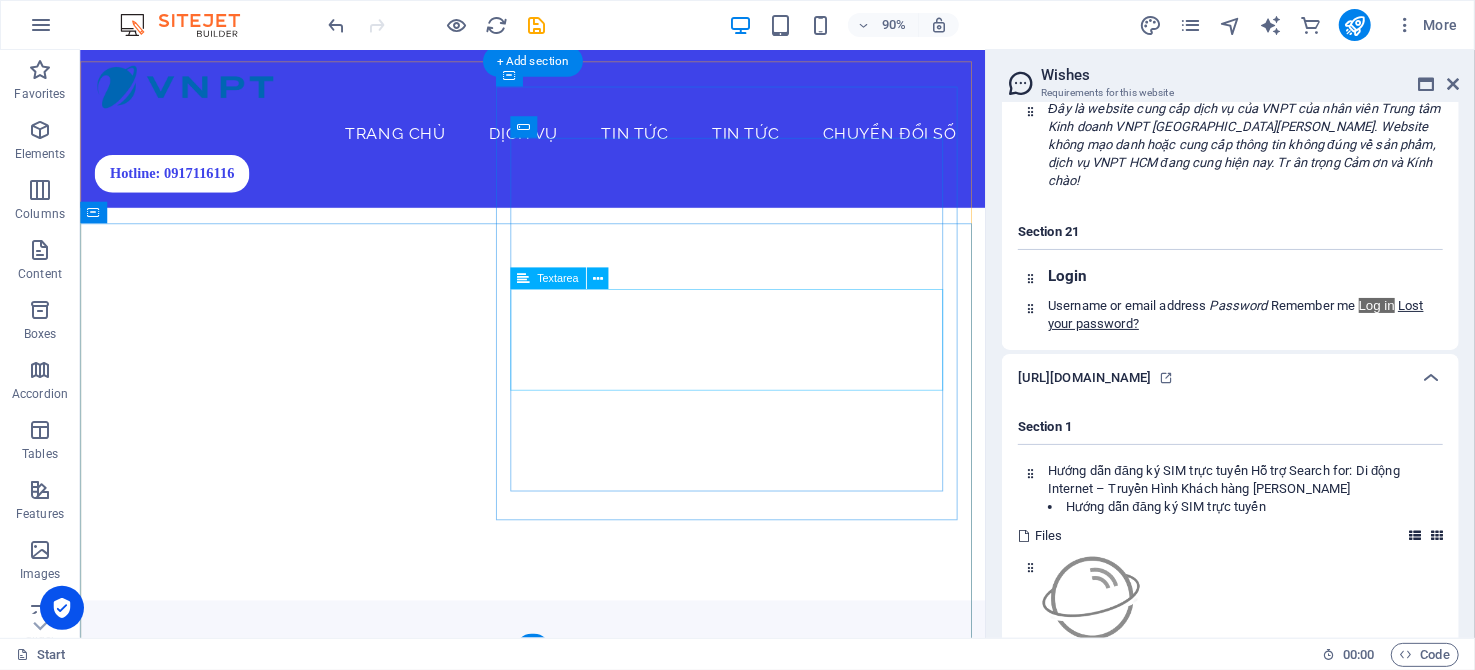 scroll, scrollTop: 8538, scrollLeft: 0, axis: vertical 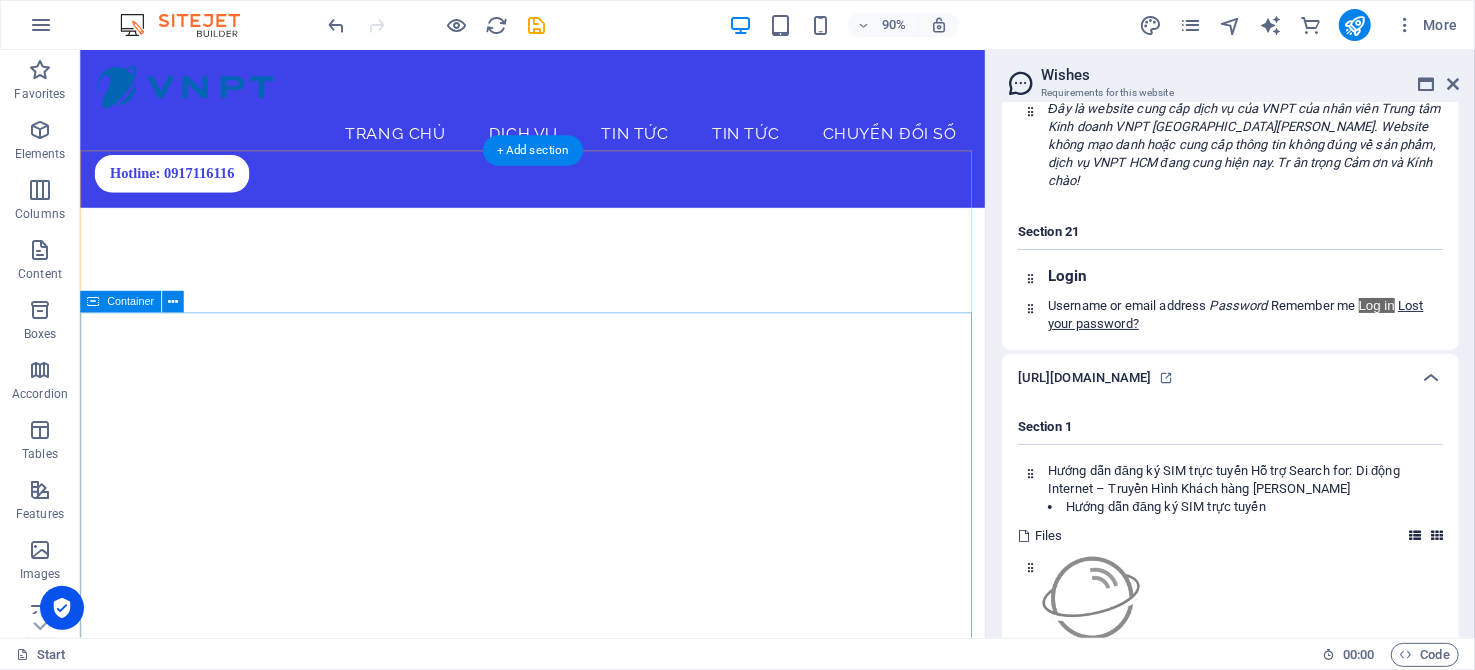 click on "Lương Định Cùa [PERSON_NAME]   Liên hệ Unreadable? Regenerate Submit" at bounding box center [583, 9430] 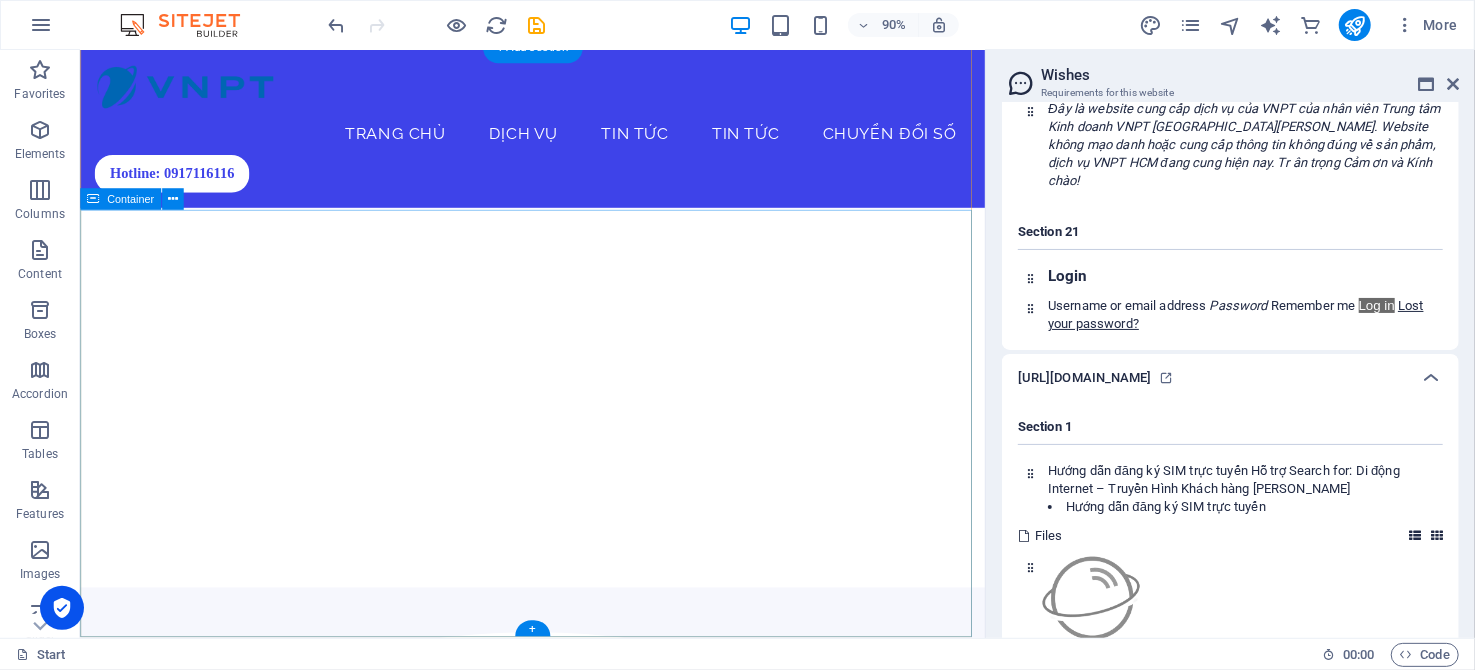 scroll, scrollTop: 8352, scrollLeft: 0, axis: vertical 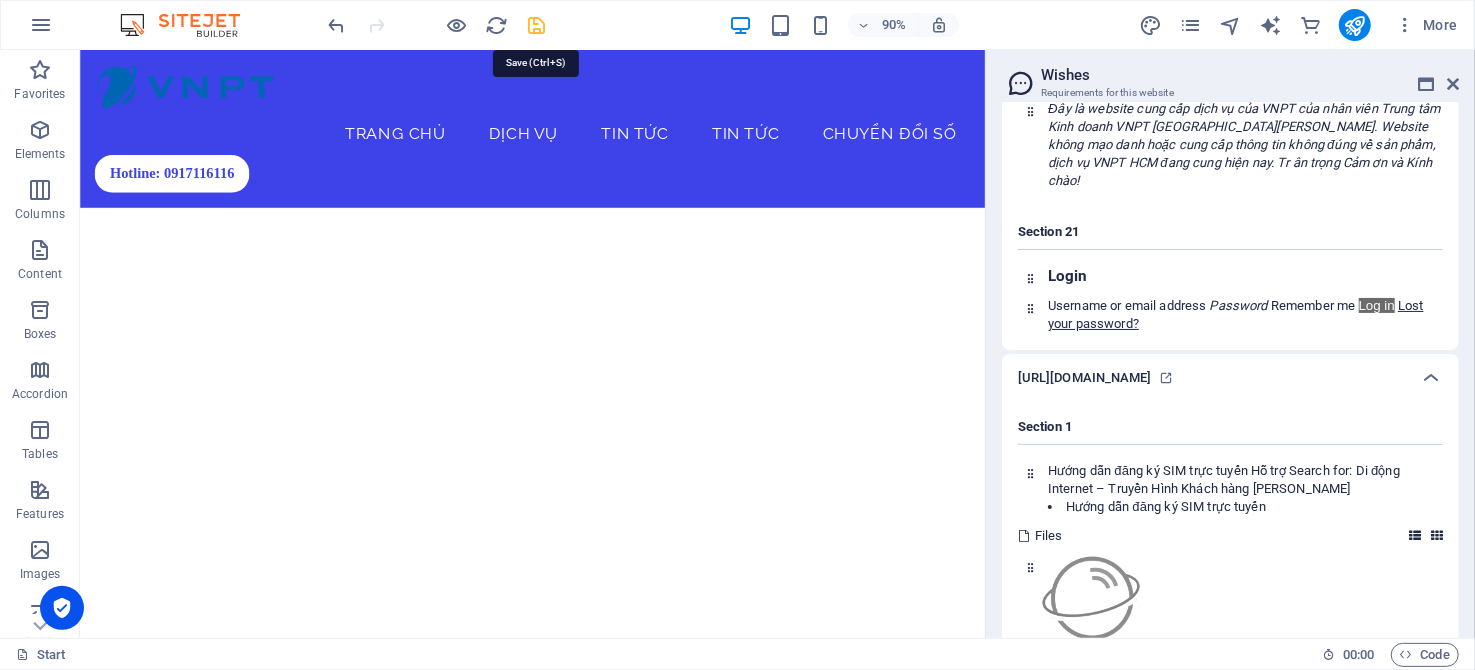 click at bounding box center [537, 25] 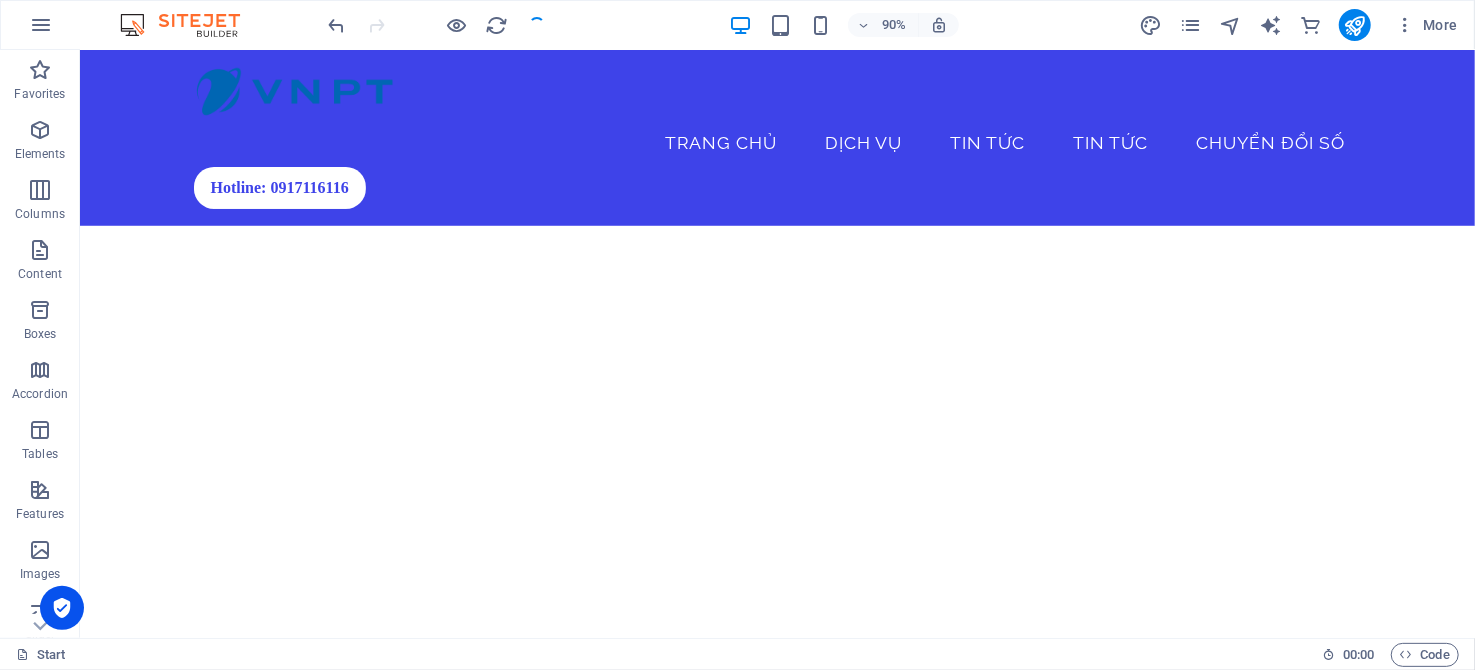 scroll, scrollTop: 8706, scrollLeft: 0, axis: vertical 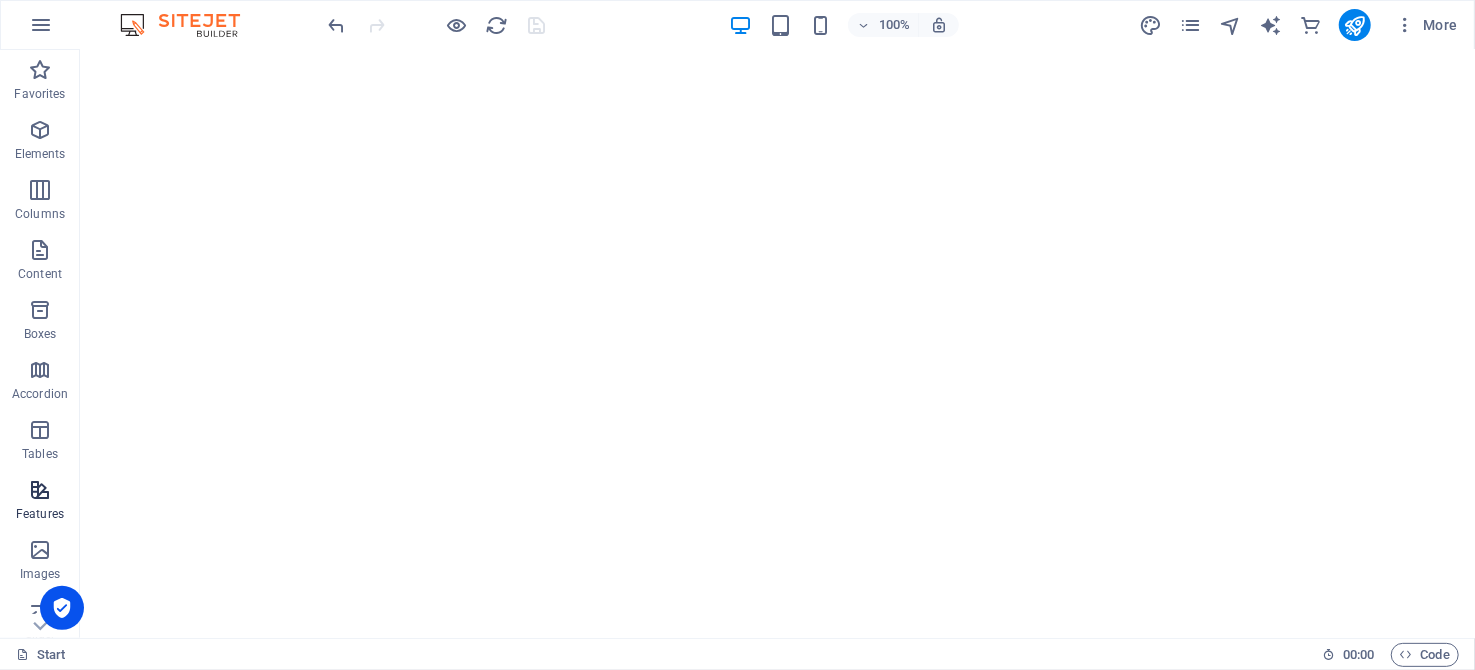 click on "Features" at bounding box center [40, 502] 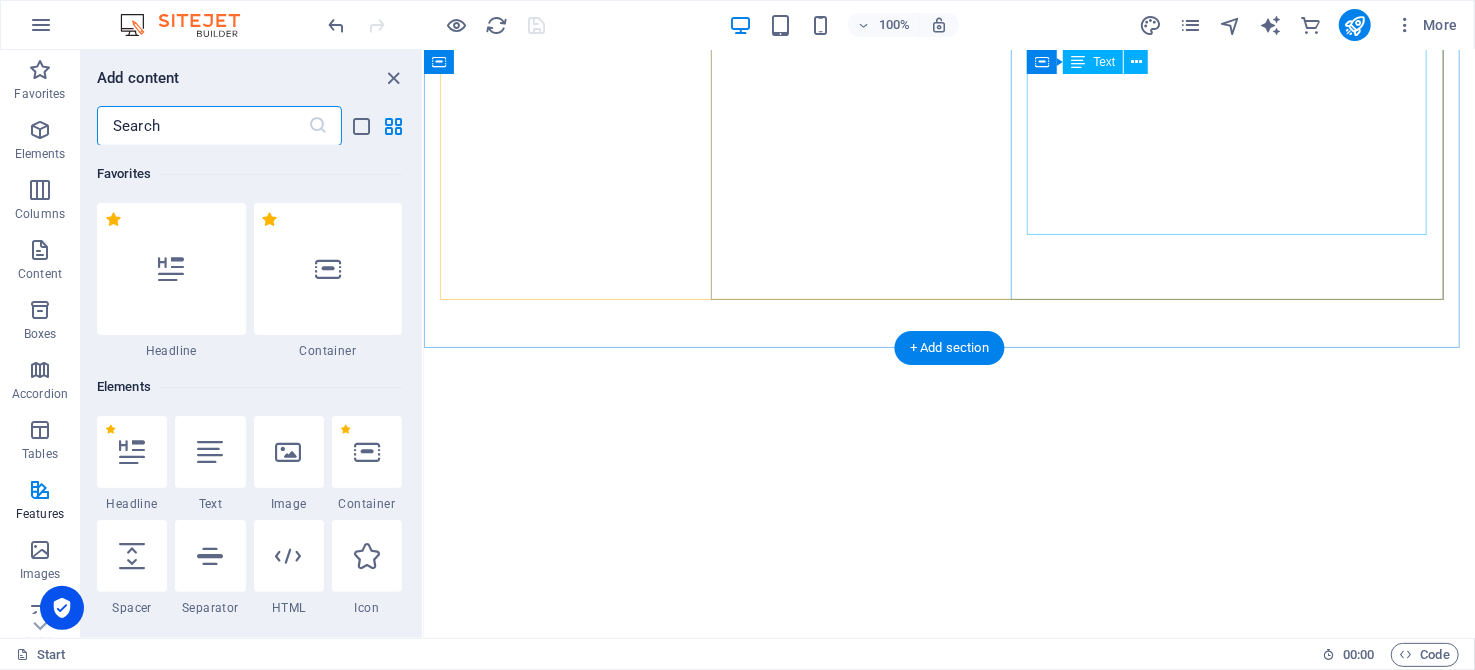 scroll, scrollTop: 8363, scrollLeft: 0, axis: vertical 